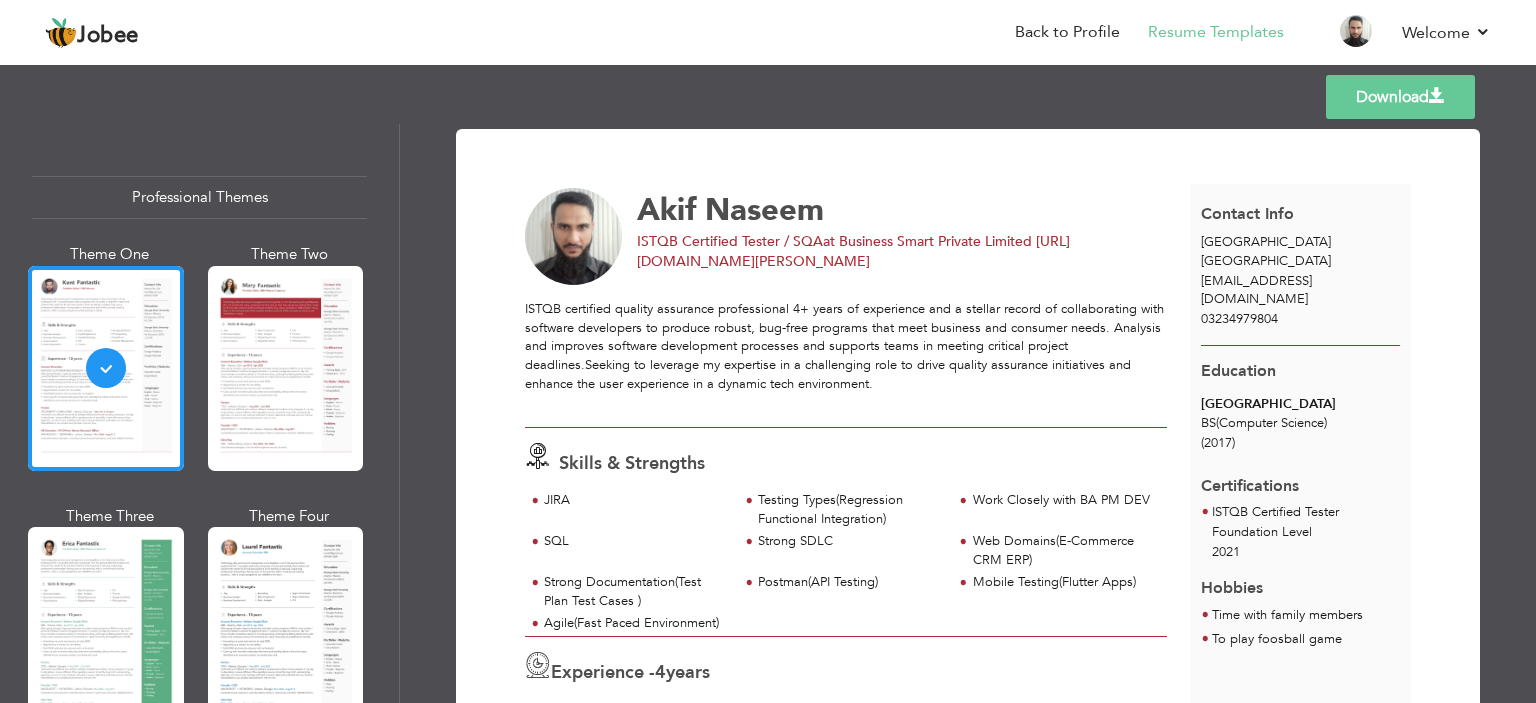 scroll, scrollTop: 0, scrollLeft: 0, axis: both 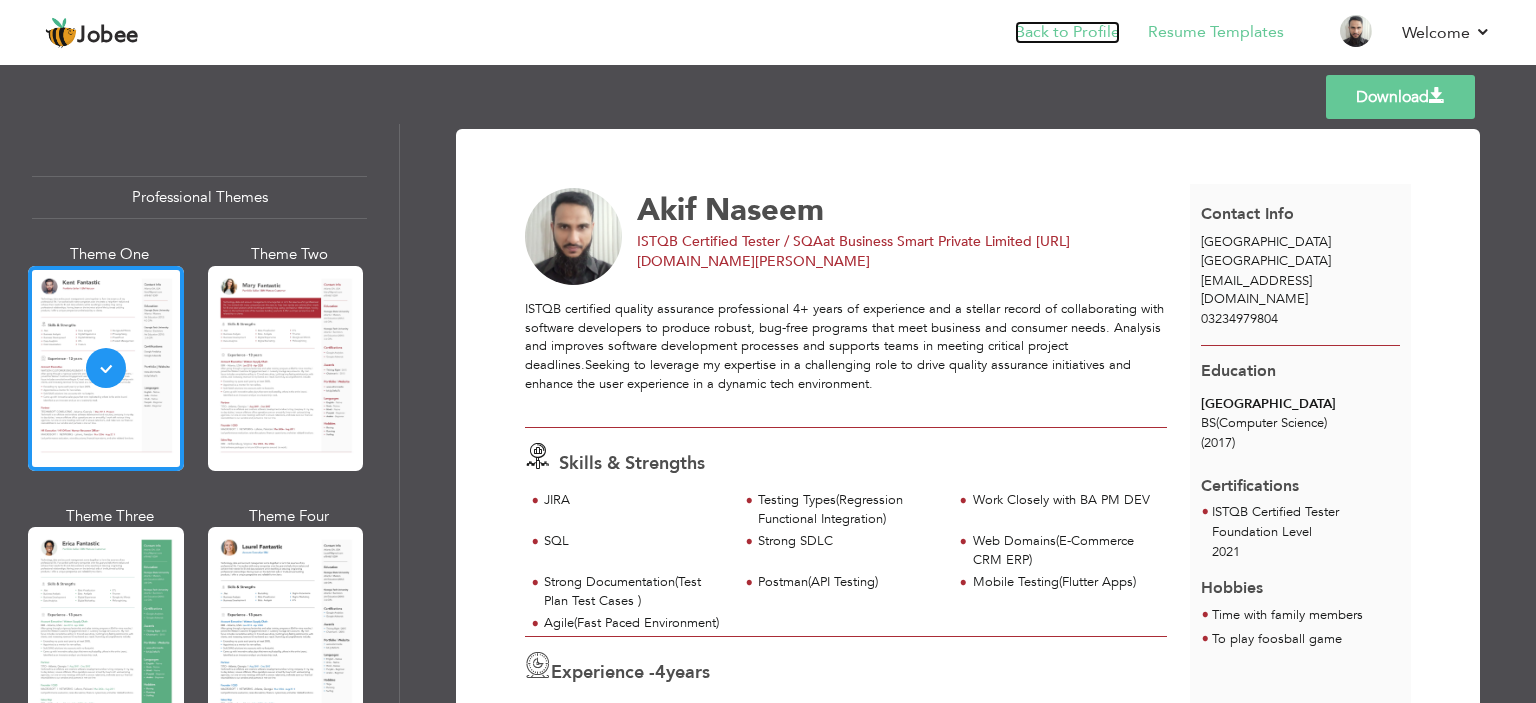 click on "Back to Profile" at bounding box center (1067, 32) 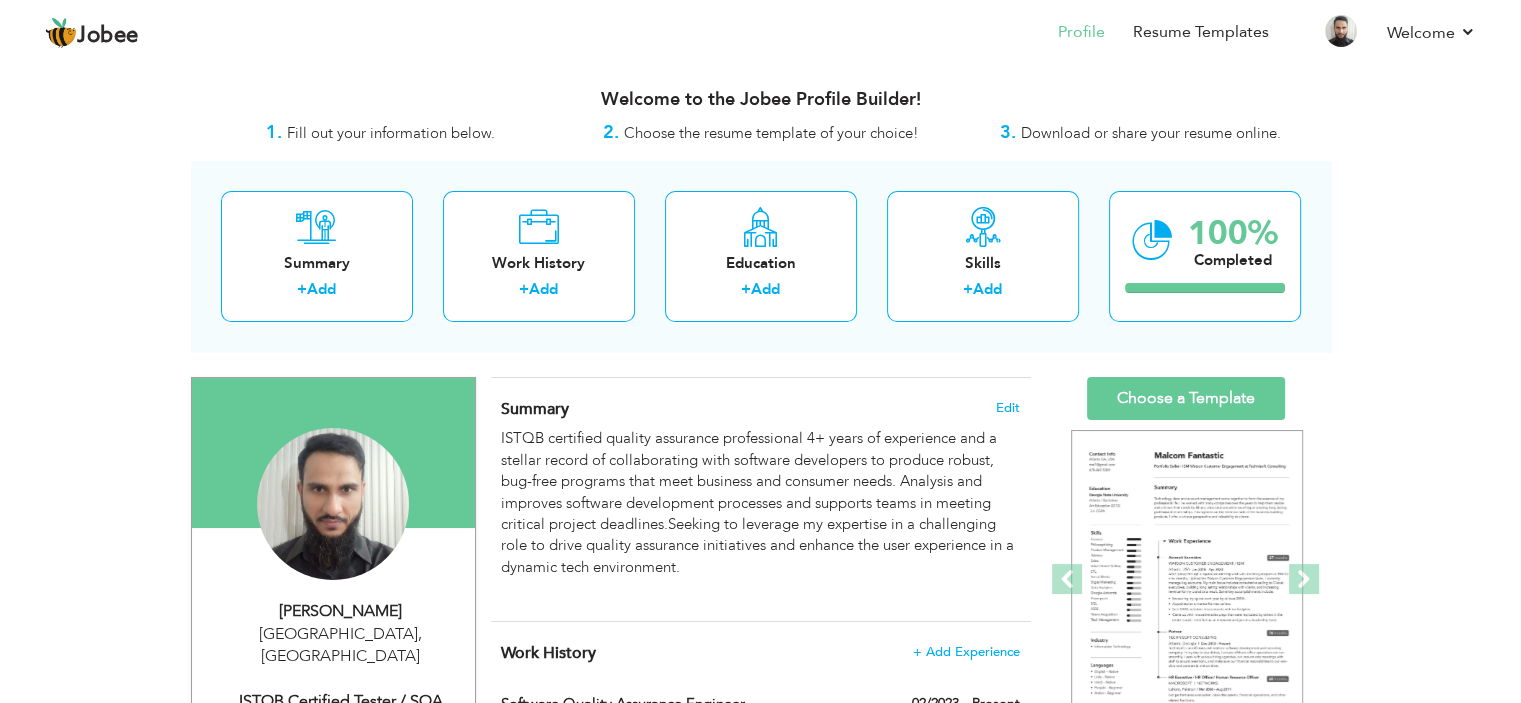 scroll, scrollTop: 0, scrollLeft: 0, axis: both 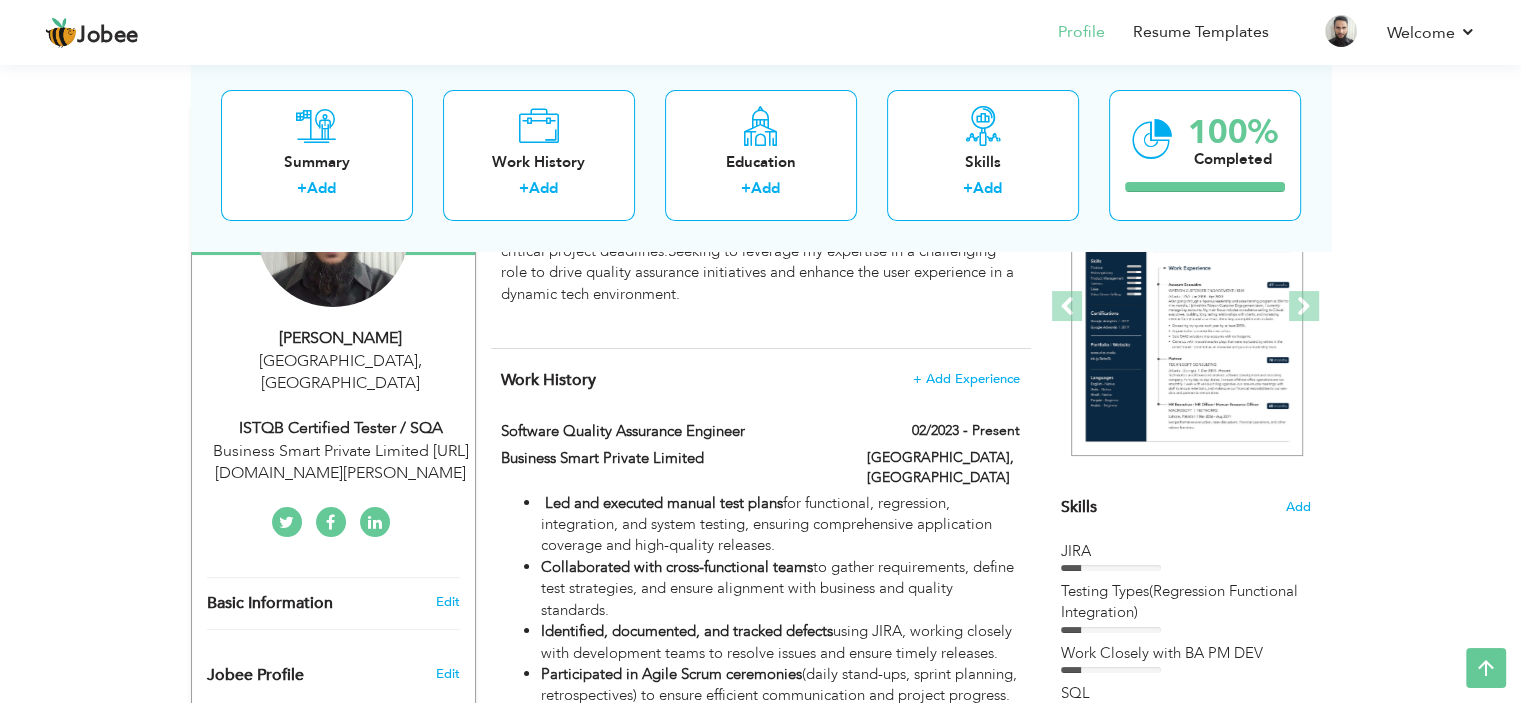 click on "Choose a Template
‹" at bounding box center (1188, 1252) 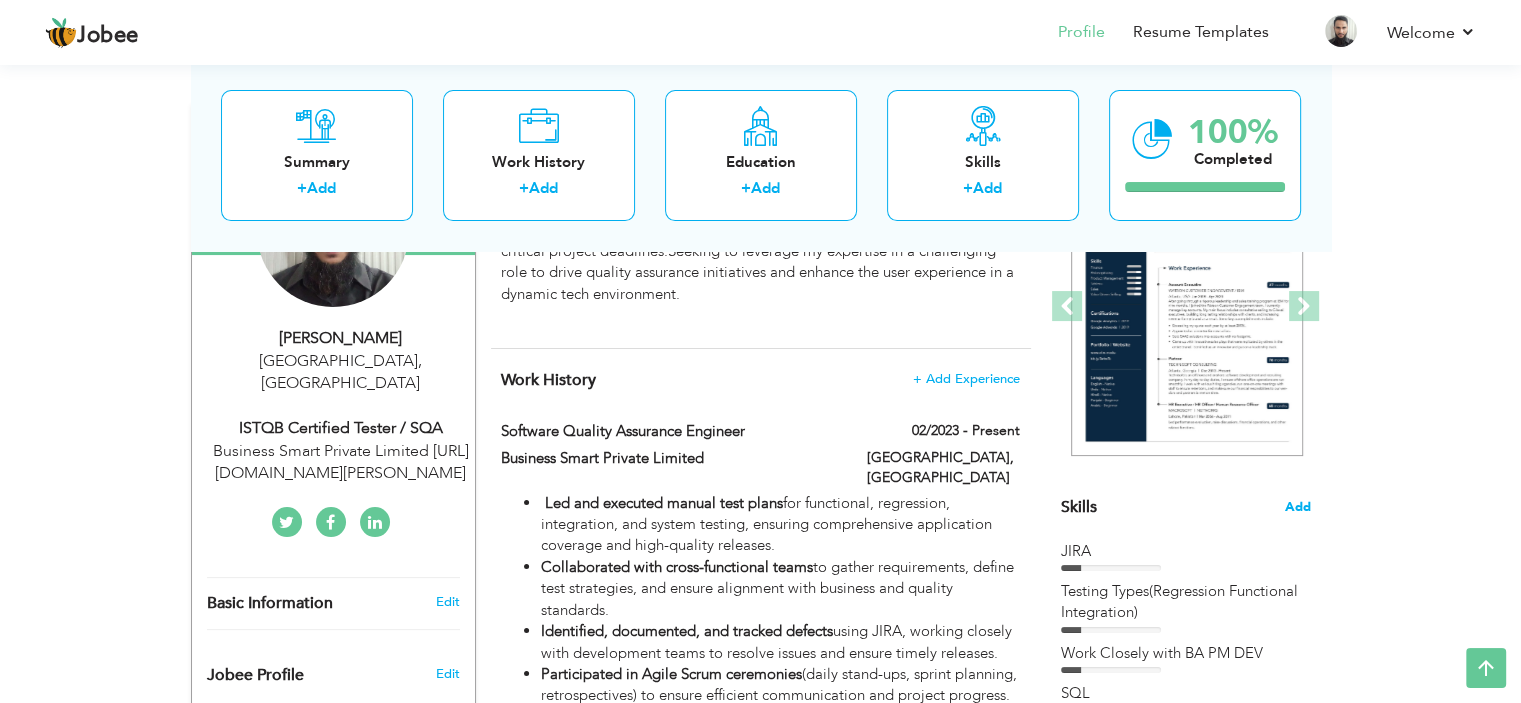 click on "Add" at bounding box center [1298, 507] 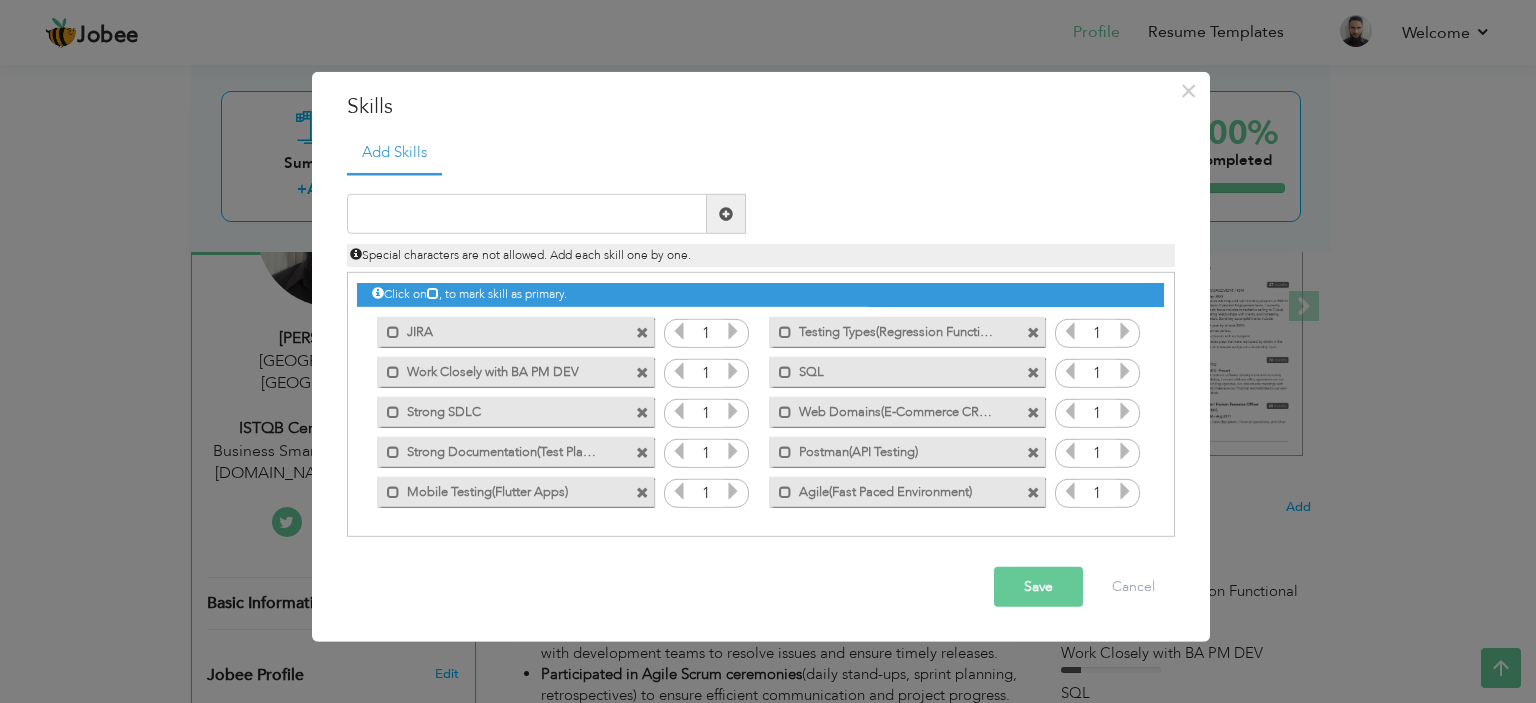 click at bounding box center [642, 452] 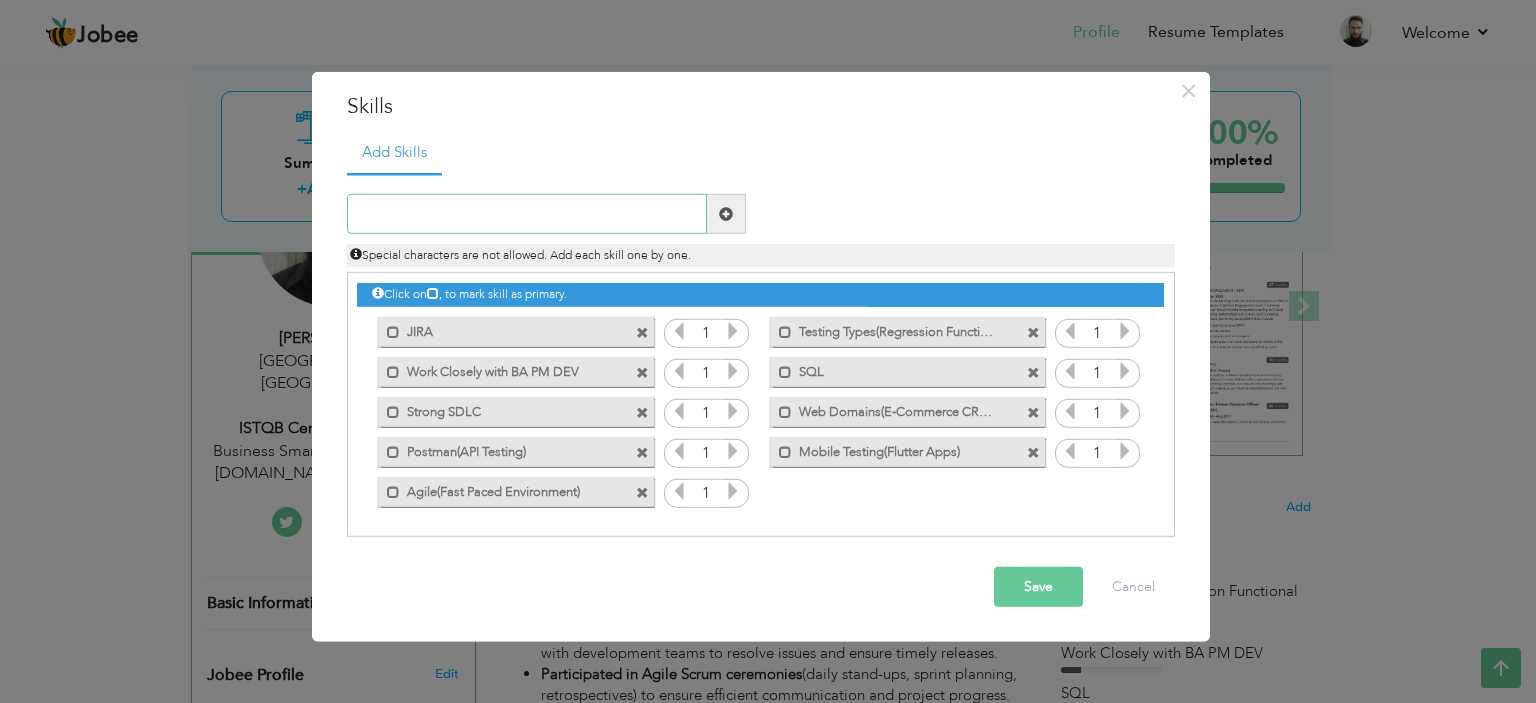 click at bounding box center [527, 214] 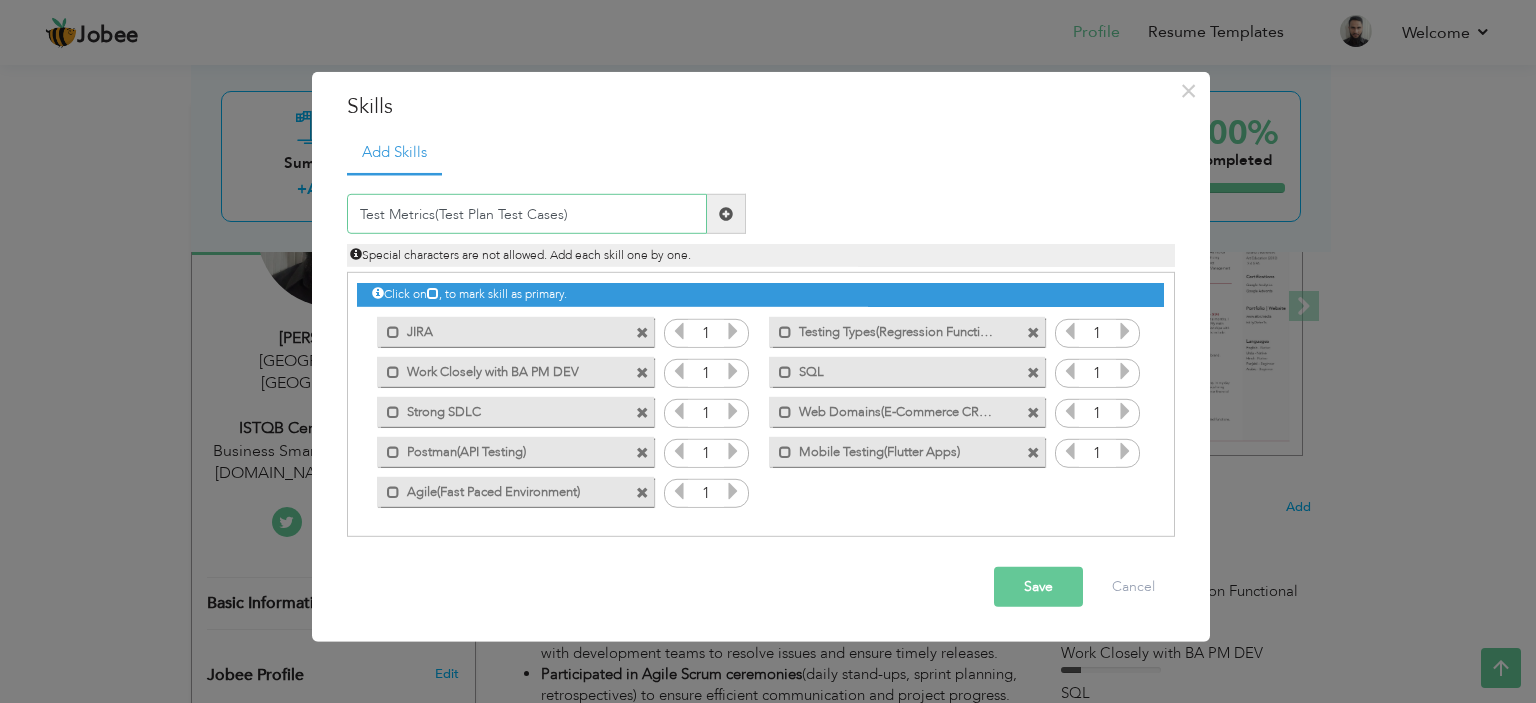 type on "Test Metrics(Test Plan Test Cases)" 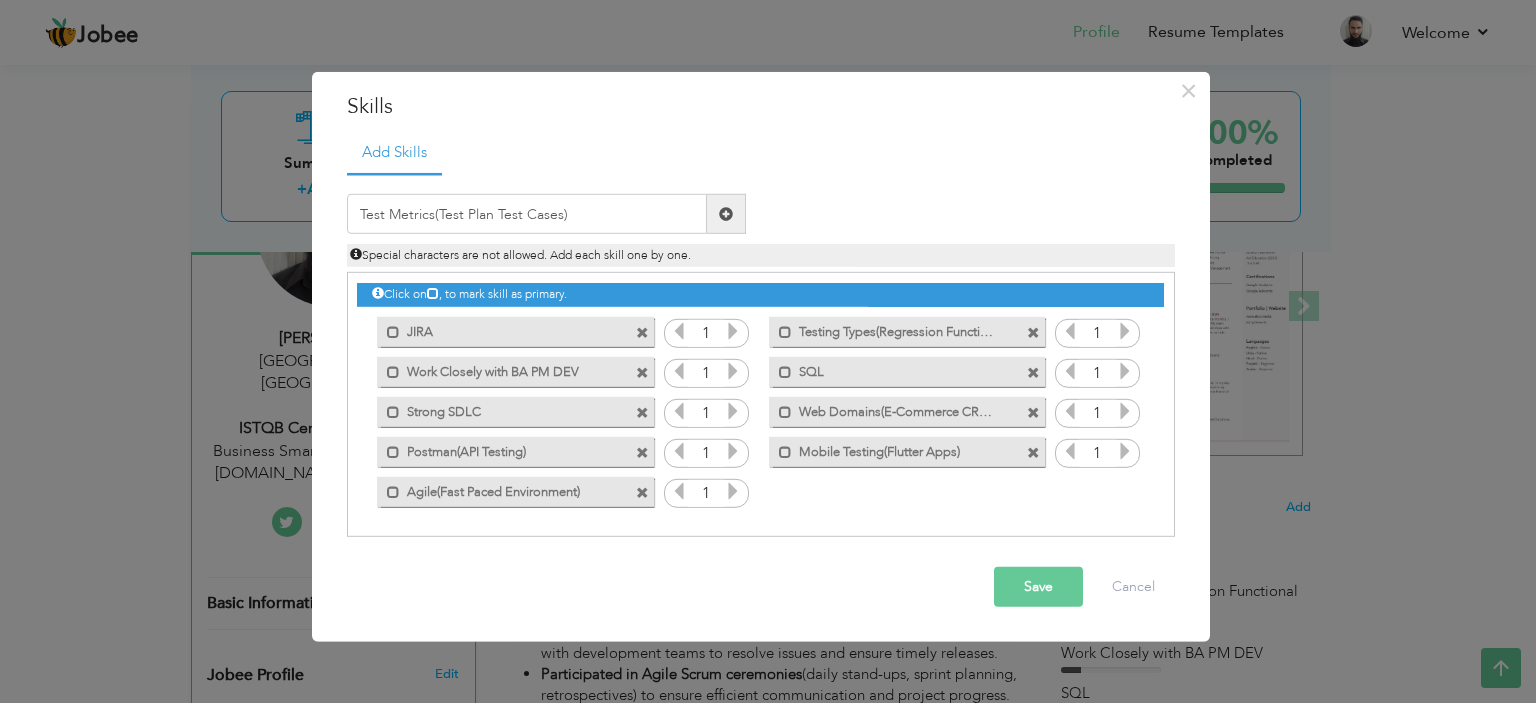 click at bounding box center [726, 214] 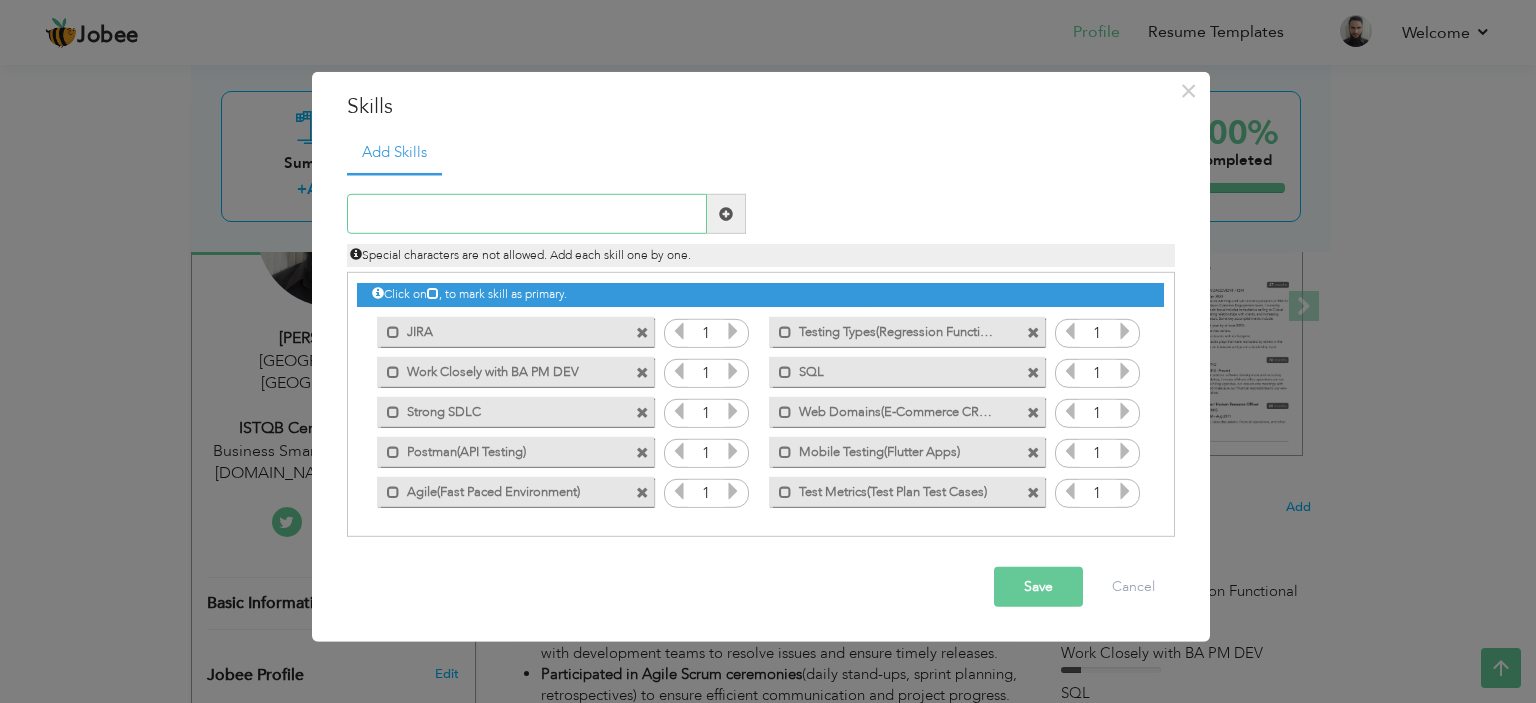click at bounding box center (527, 214) 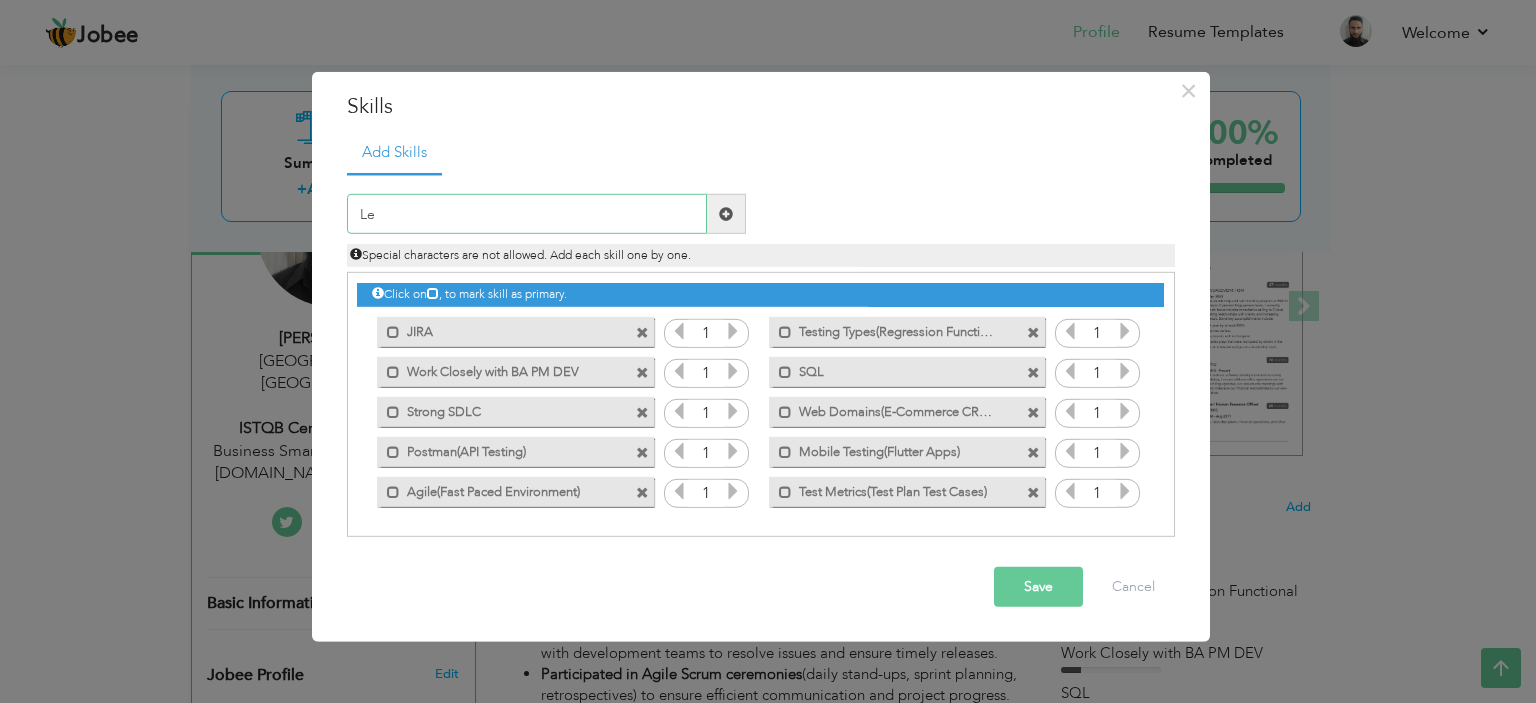 type on "L" 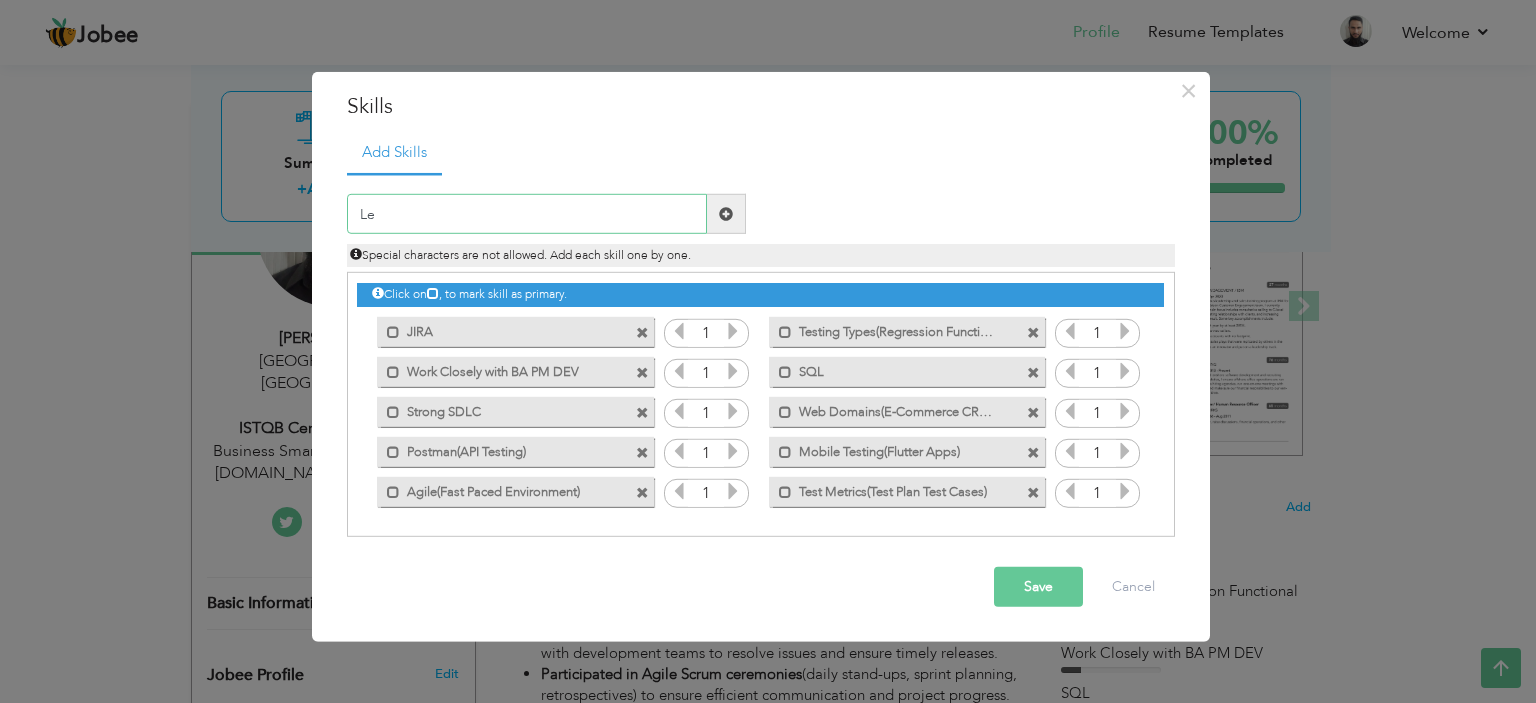type on "L" 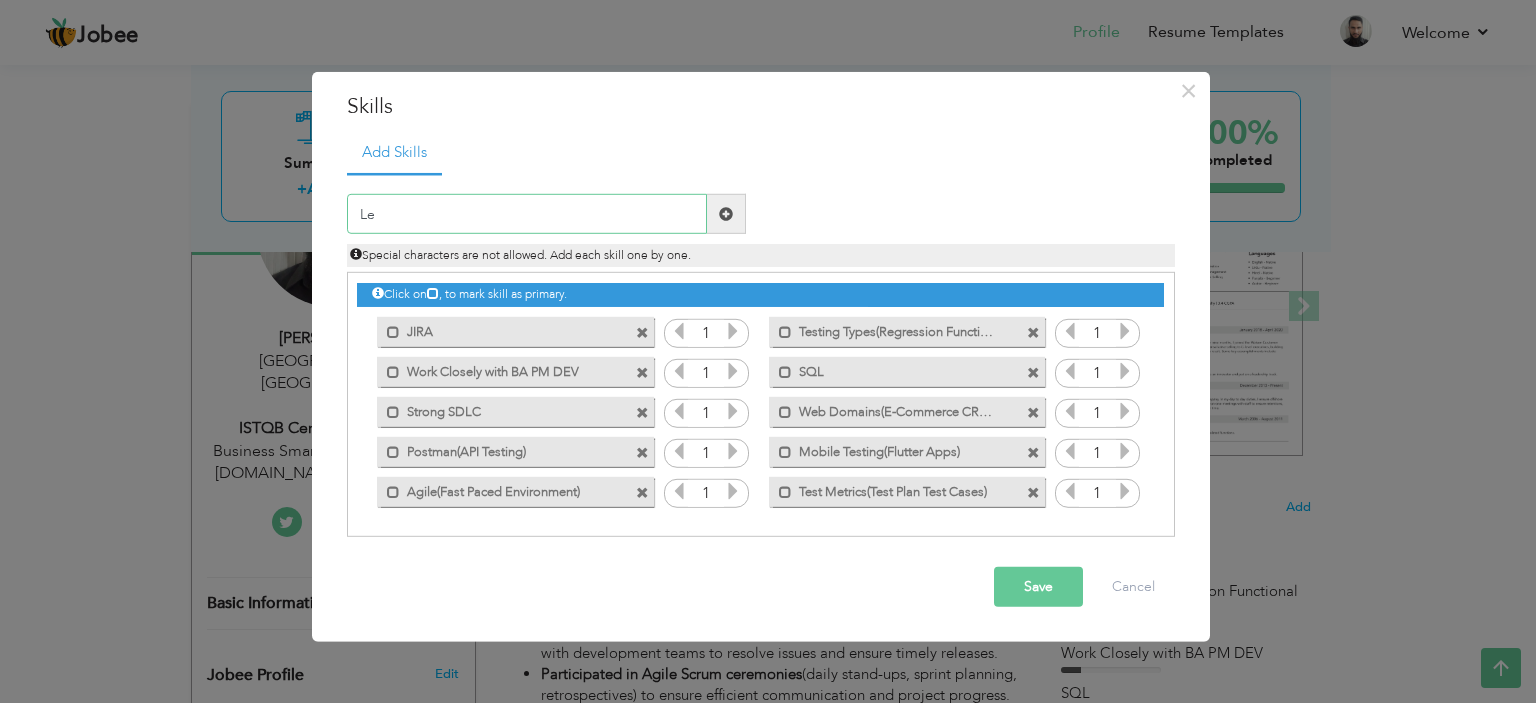type on "L" 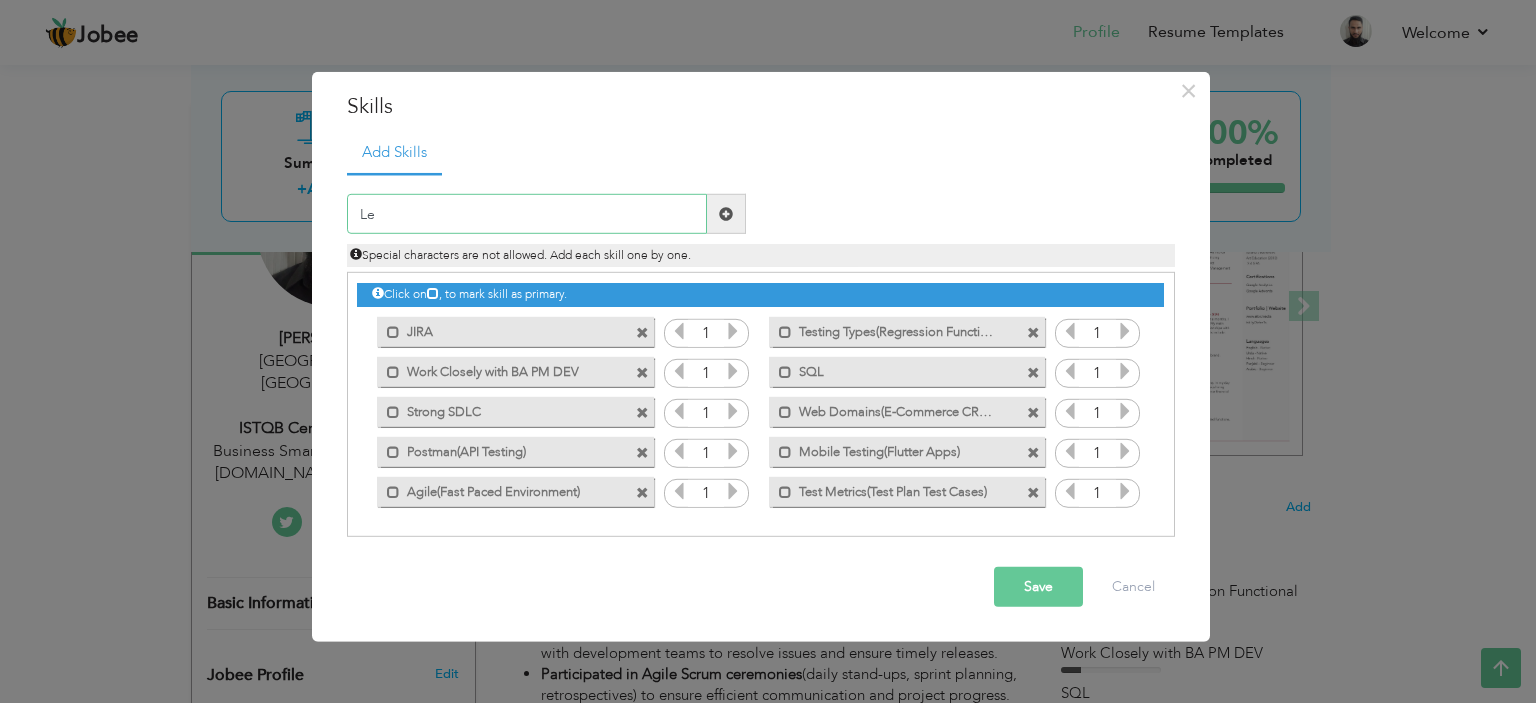 type on "L" 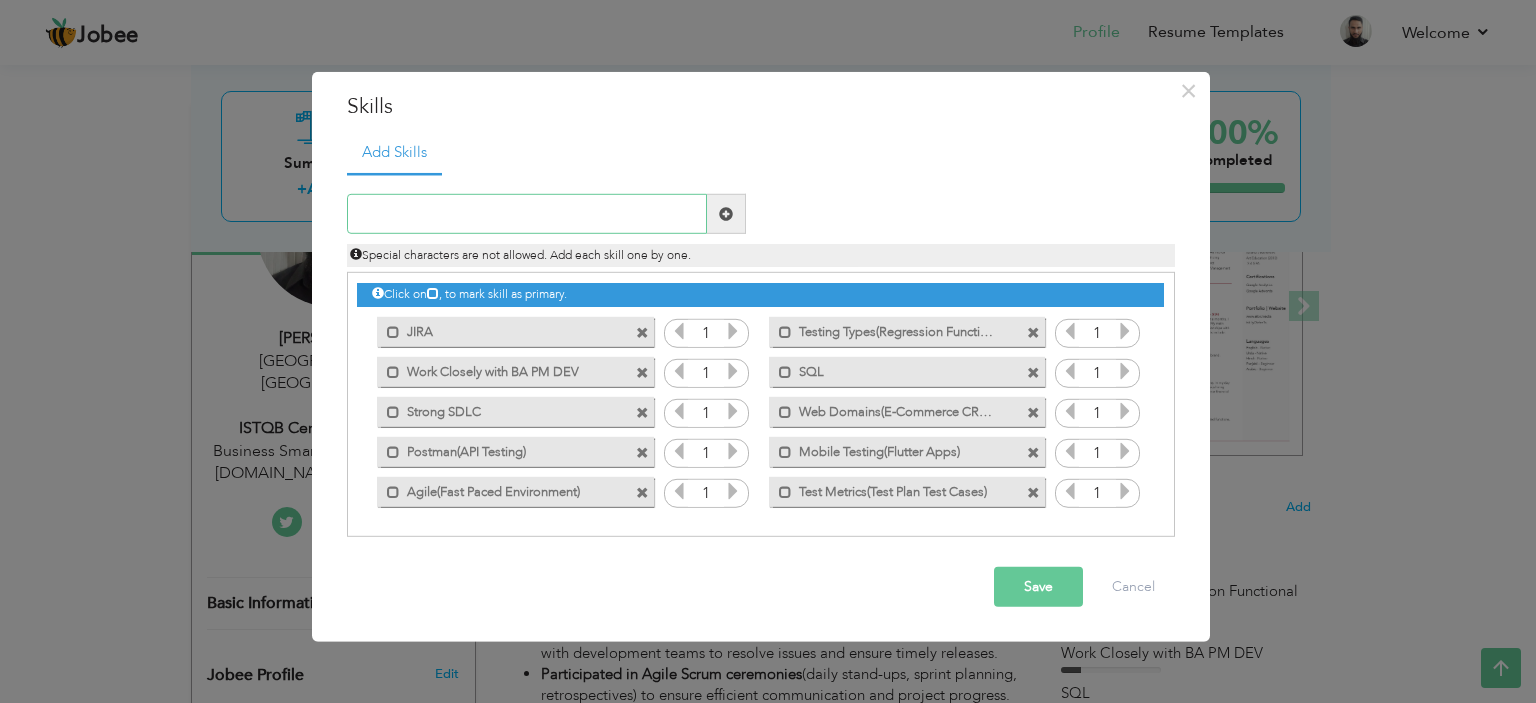 click at bounding box center (527, 214) 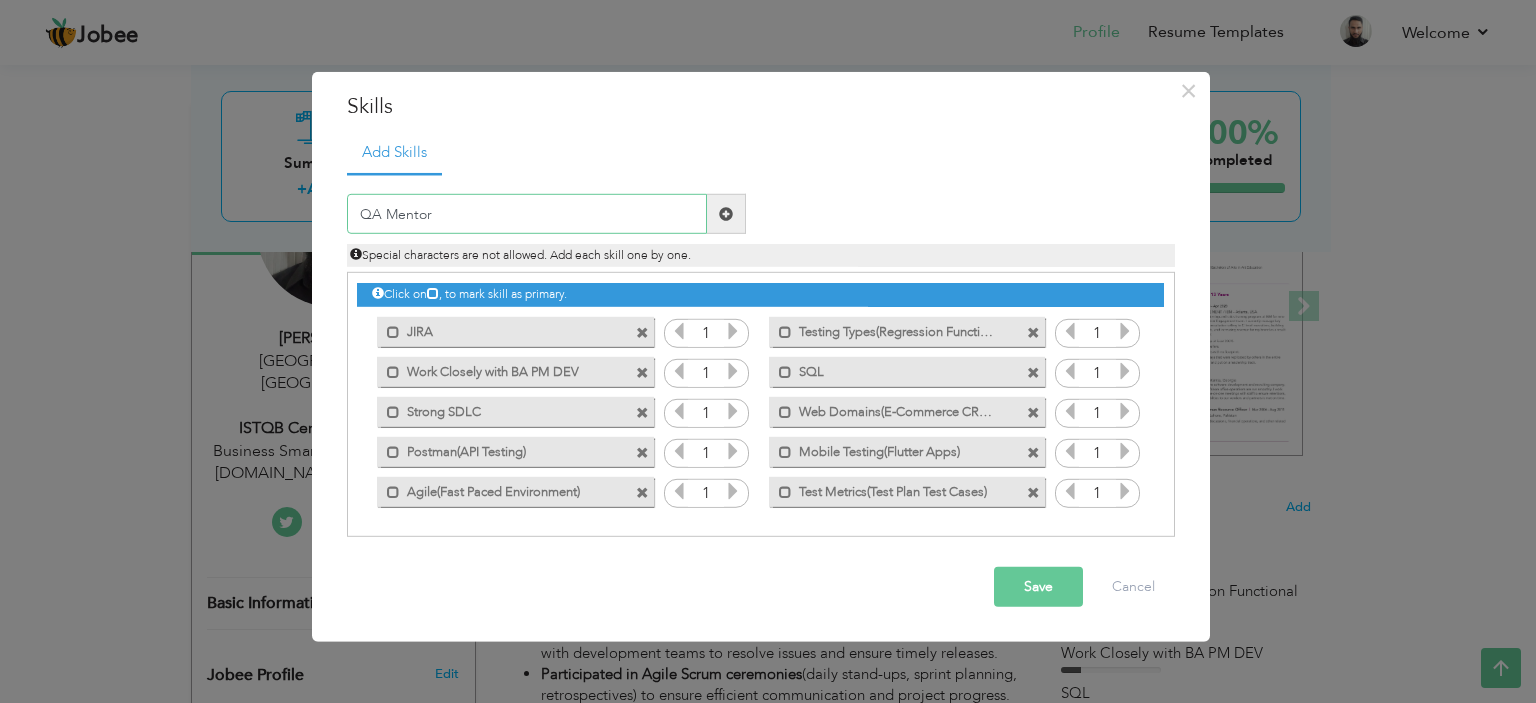 type on "QA Mentor" 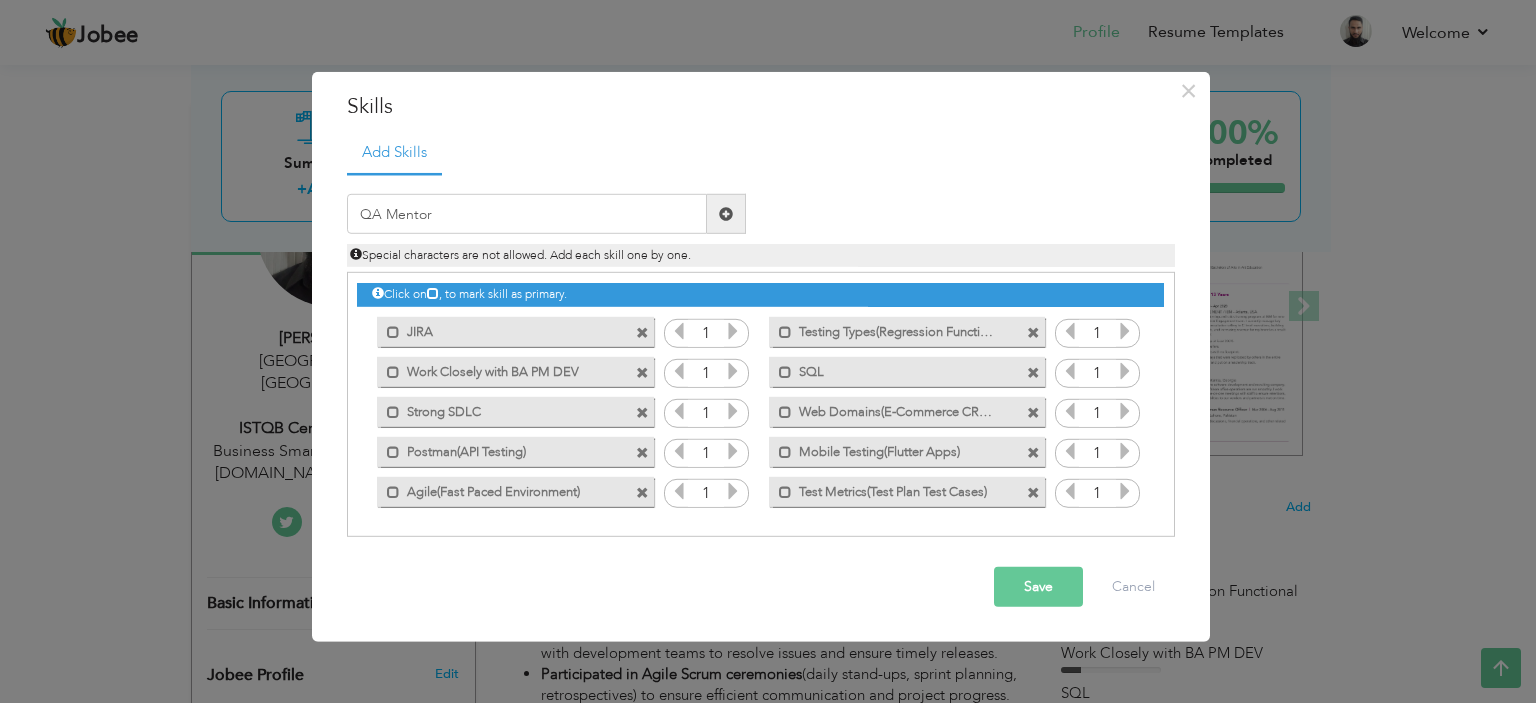 click at bounding box center [726, 214] 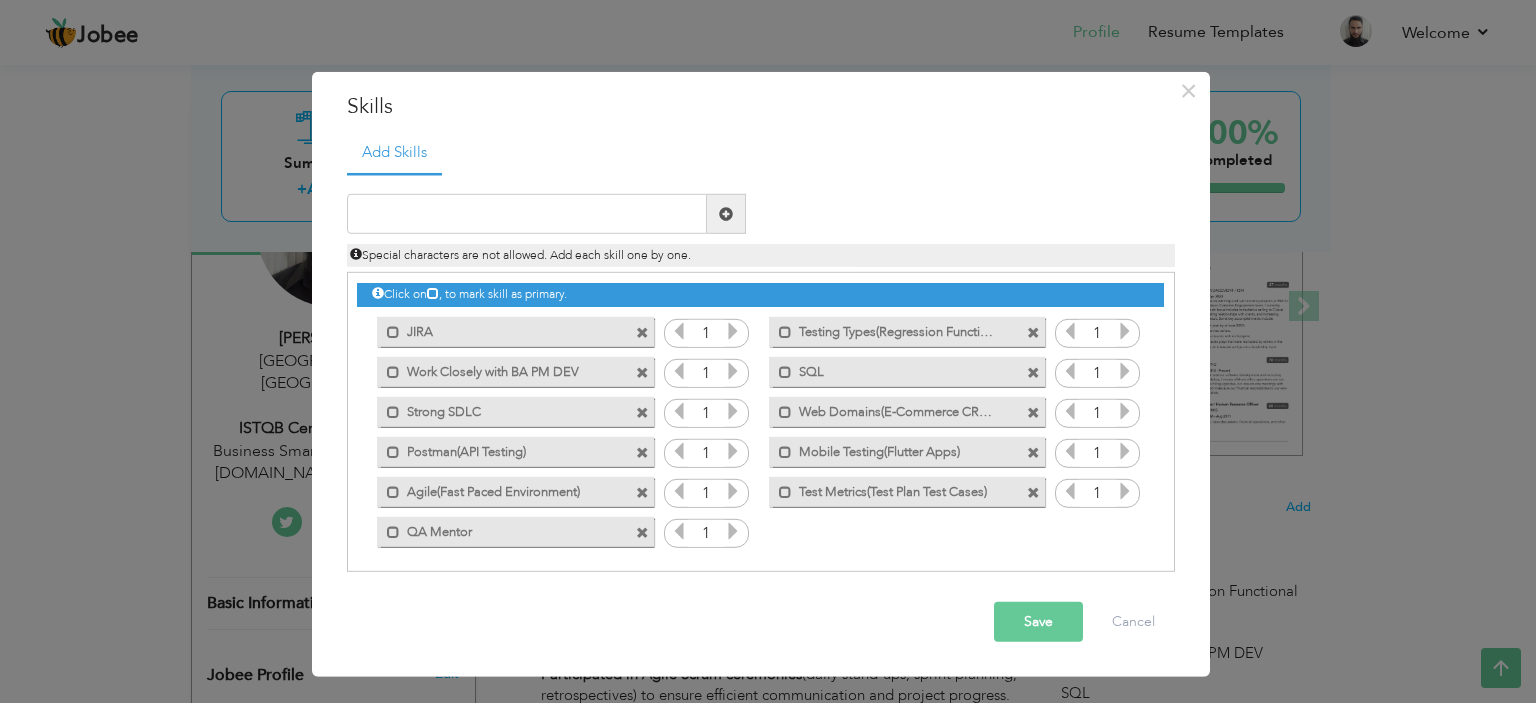click on "Save
Cancel" at bounding box center (761, 622) 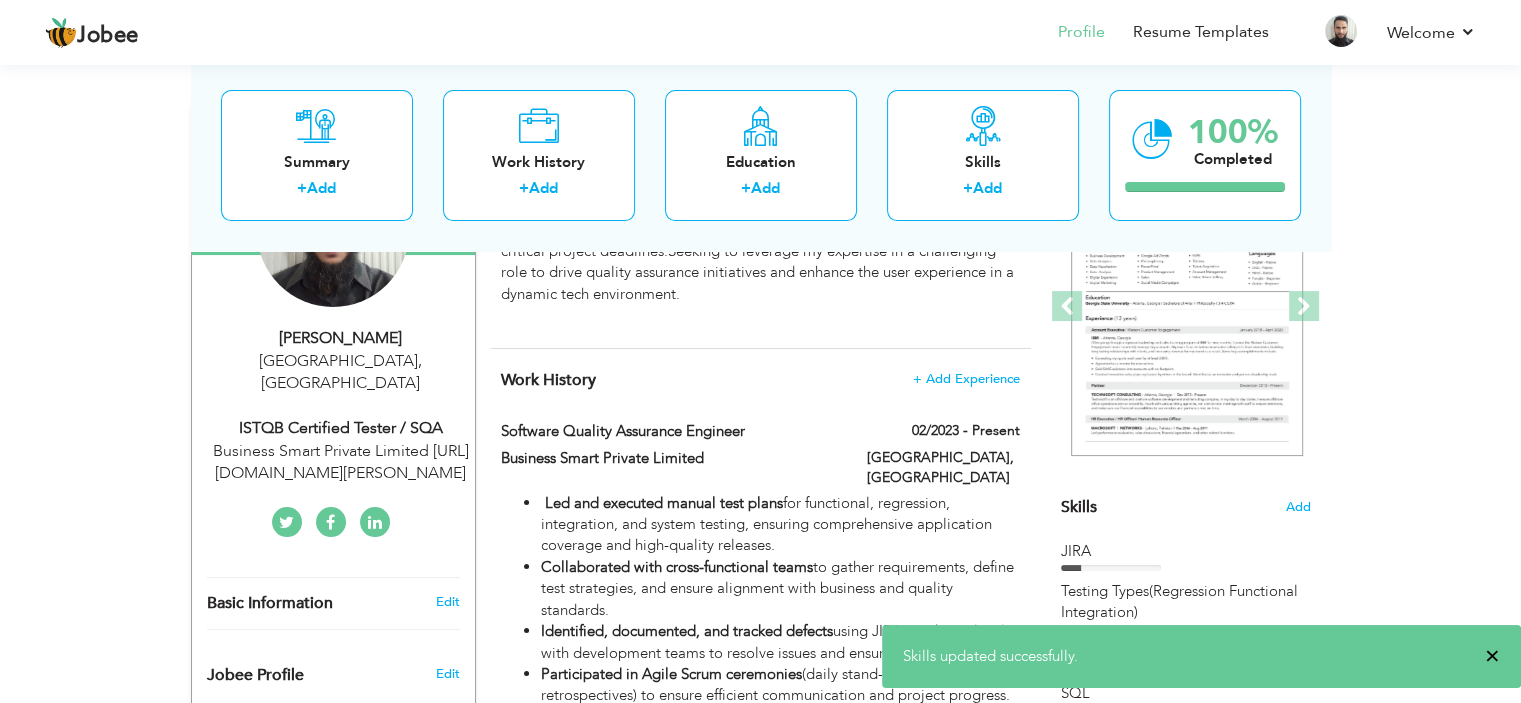click on "×" at bounding box center (1492, 656) 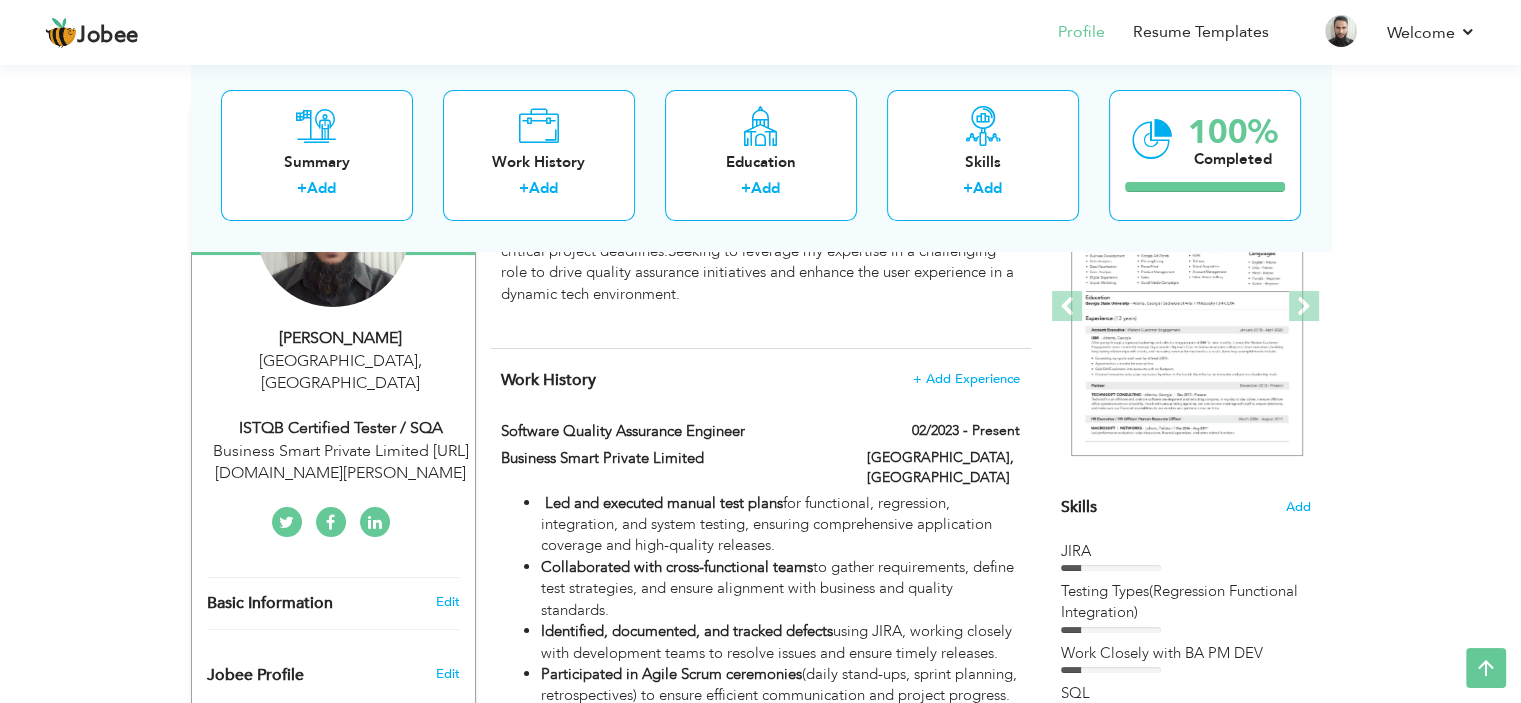 scroll, scrollTop: 372, scrollLeft: 0, axis: vertical 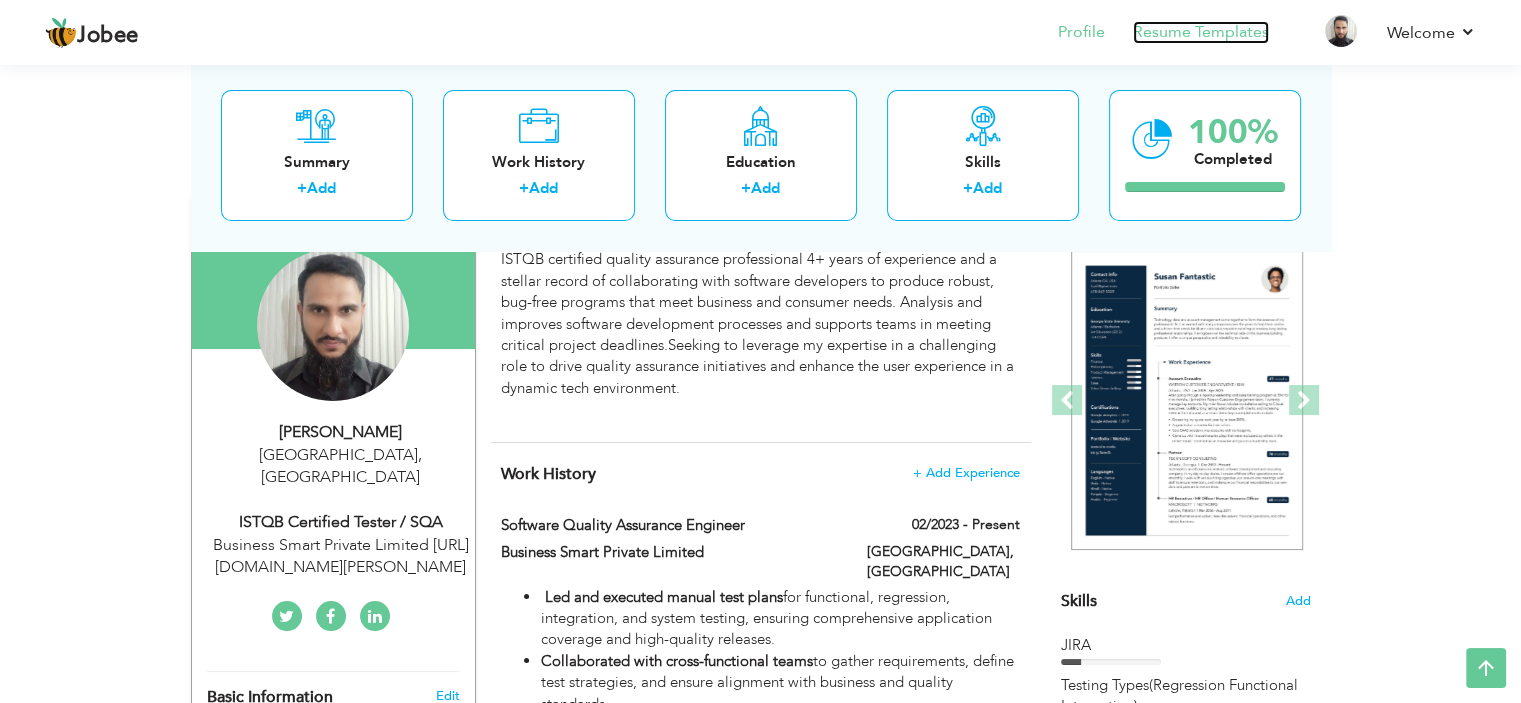 click on "Resume Templates" at bounding box center (1201, 32) 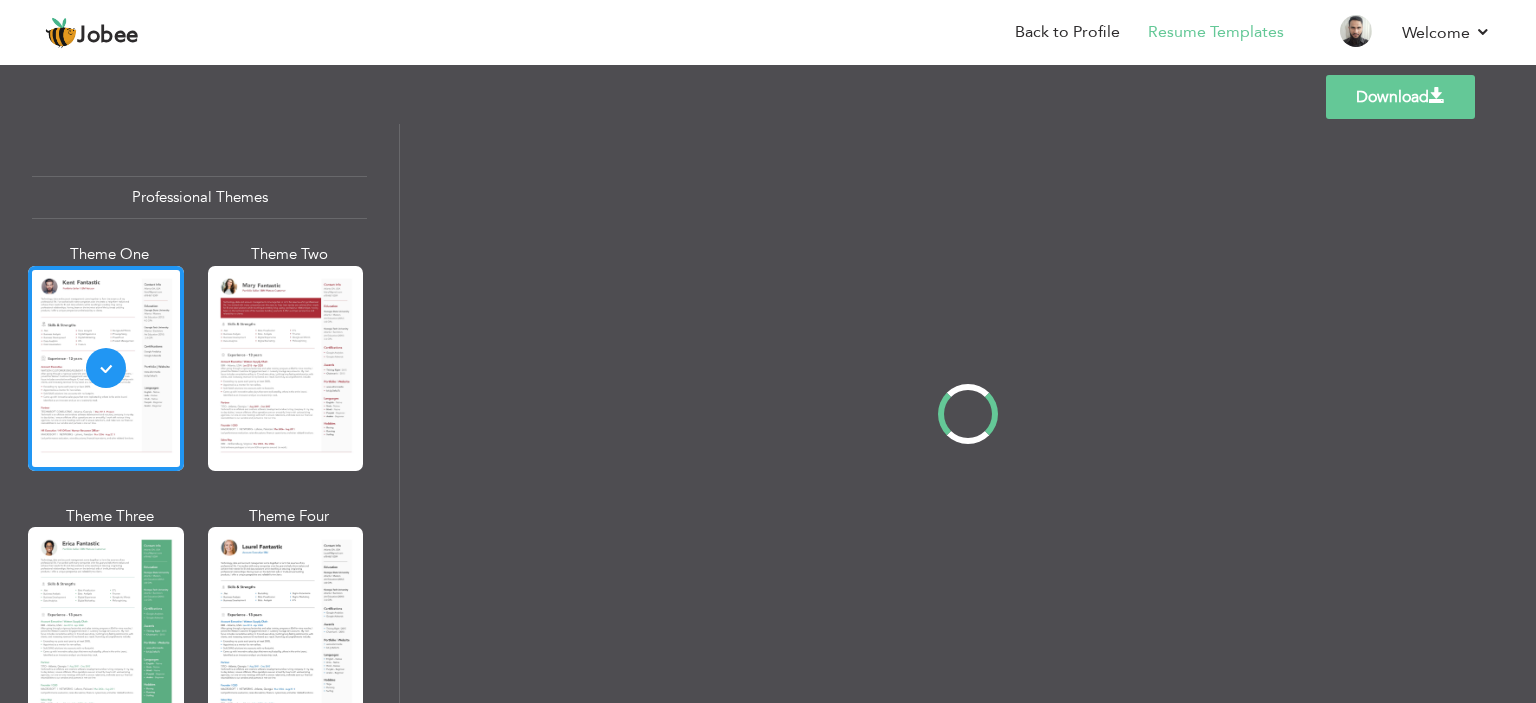 scroll, scrollTop: 0, scrollLeft: 0, axis: both 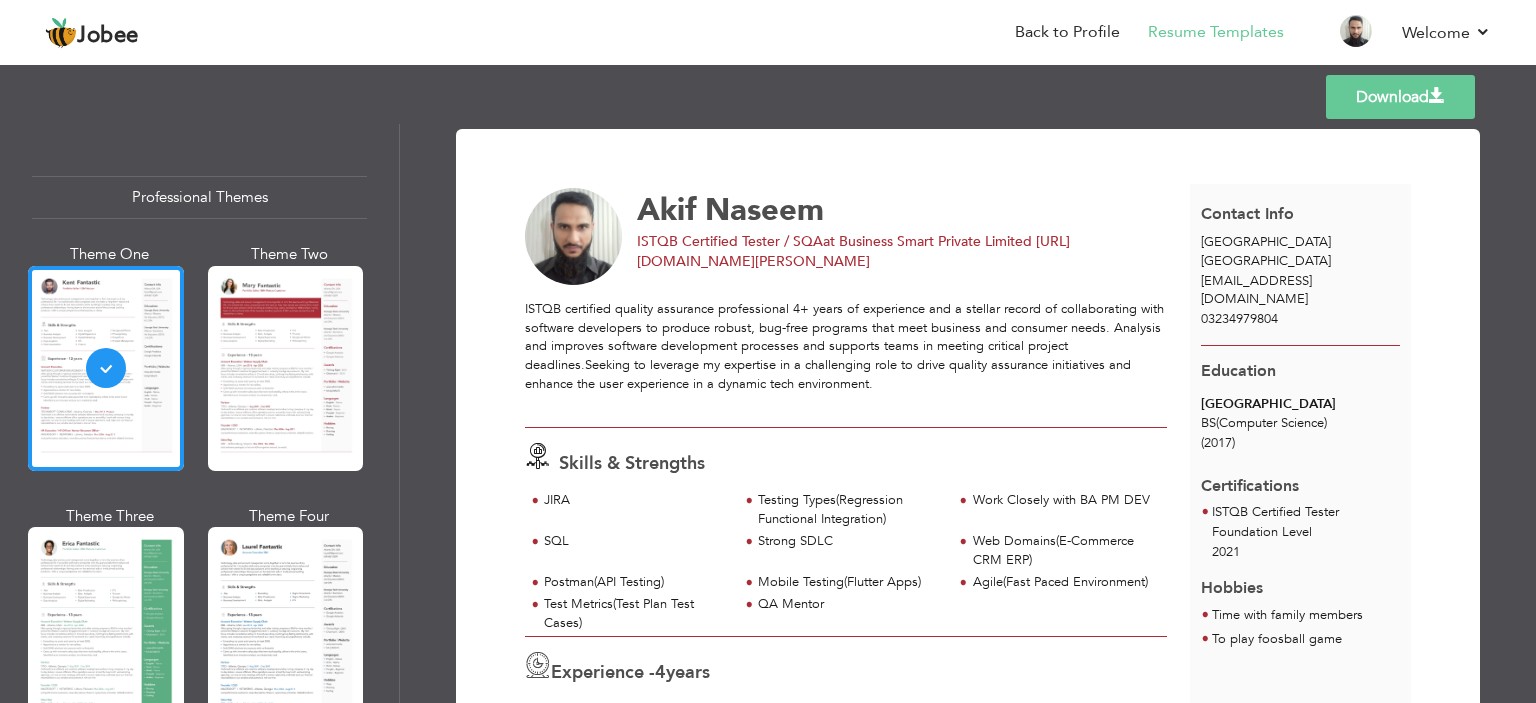click on "Templates
Download" at bounding box center (768, 97) 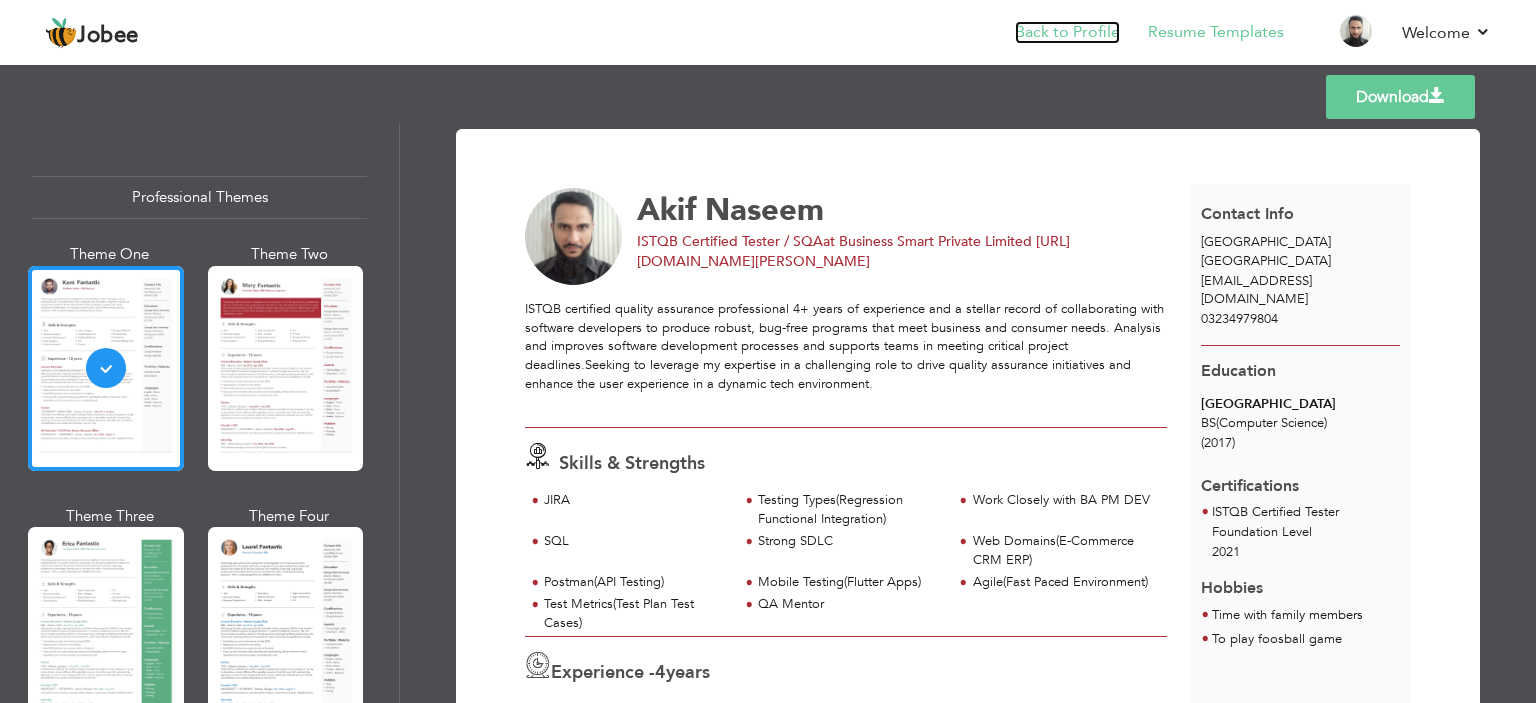 click on "Back to Profile" at bounding box center [1067, 32] 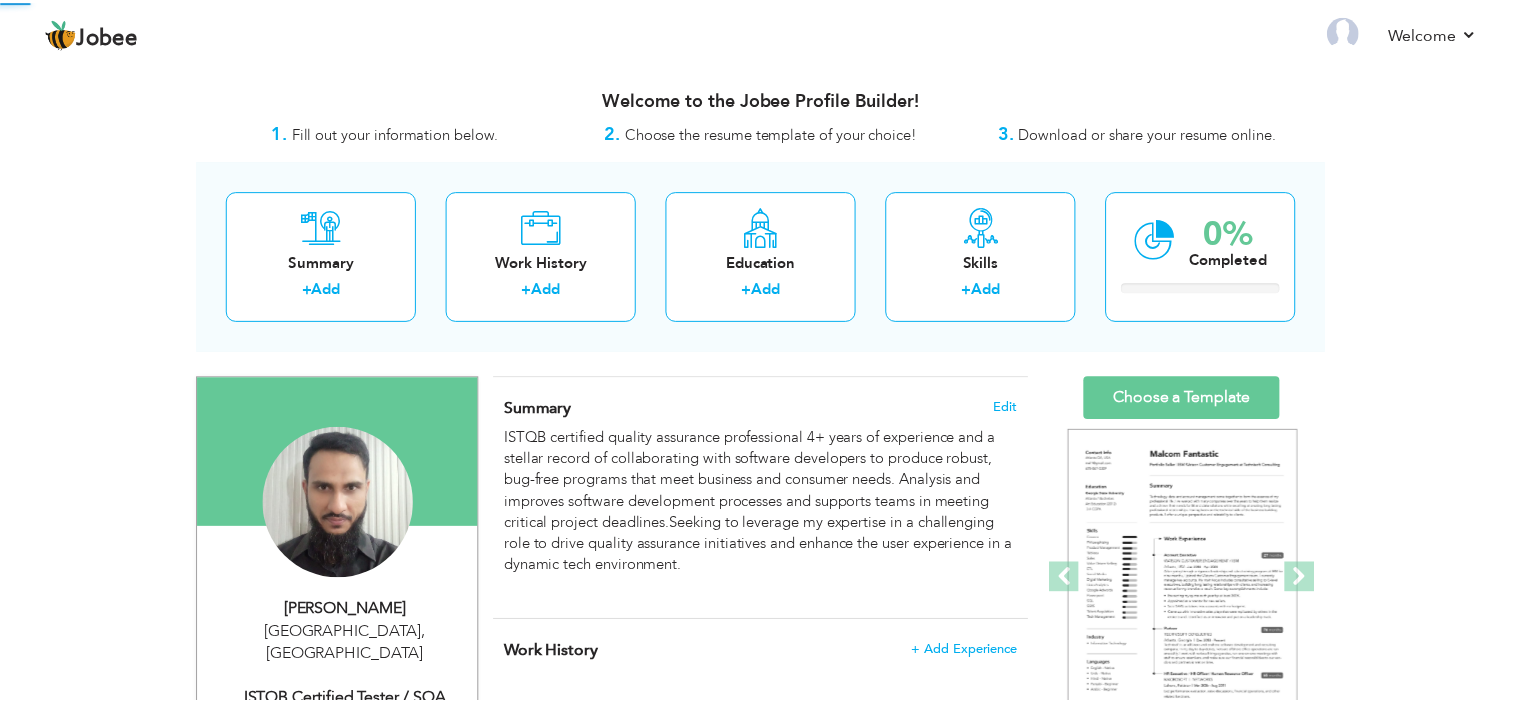 scroll, scrollTop: 0, scrollLeft: 0, axis: both 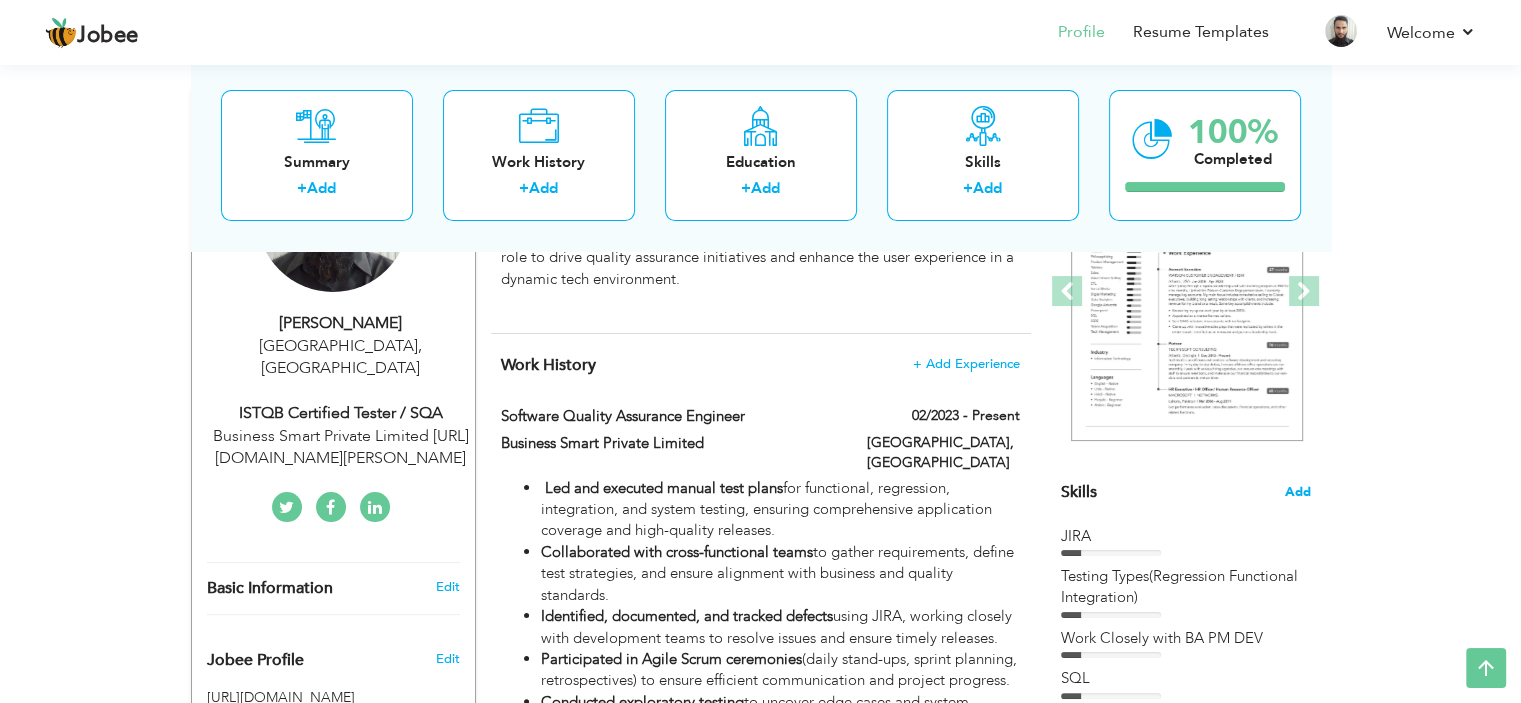 click on "Add" at bounding box center (1298, 492) 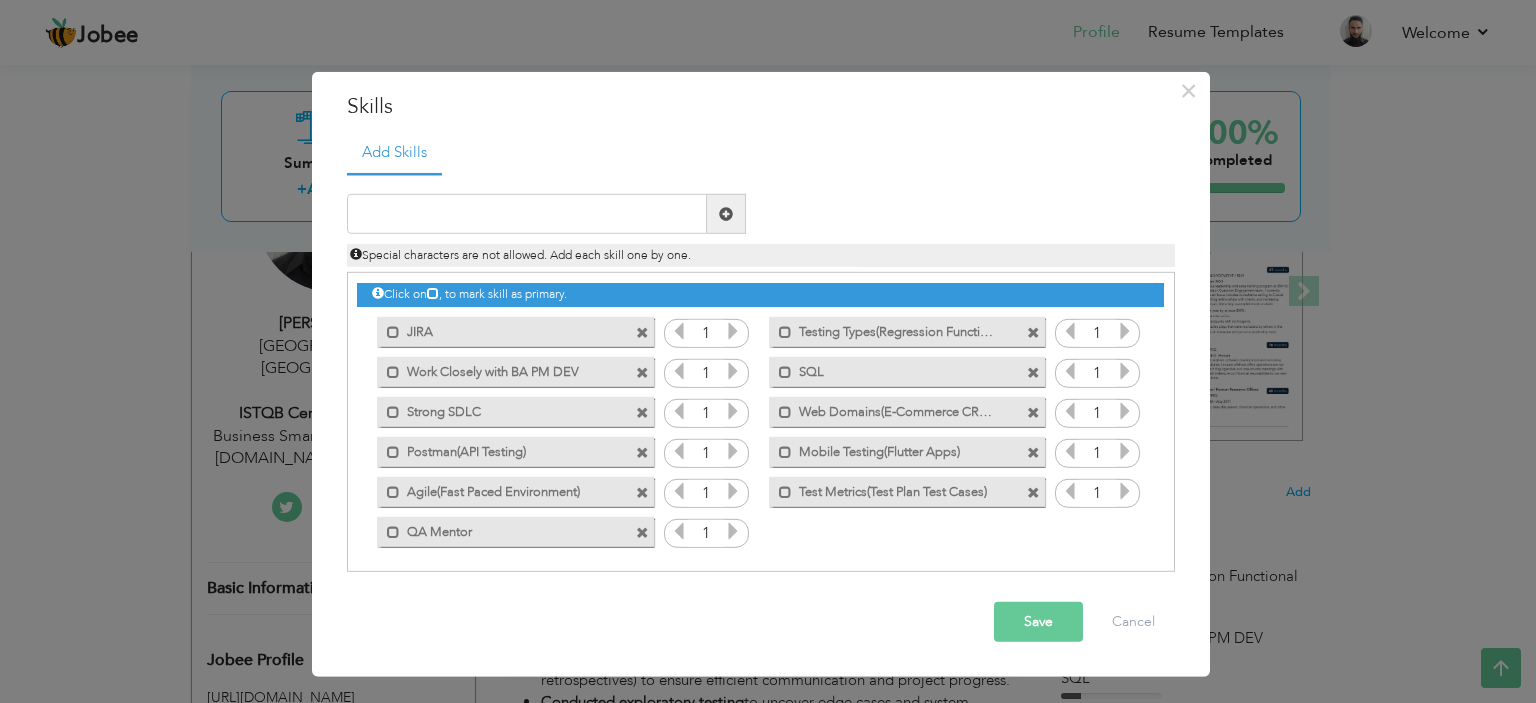 click at bounding box center (642, 532) 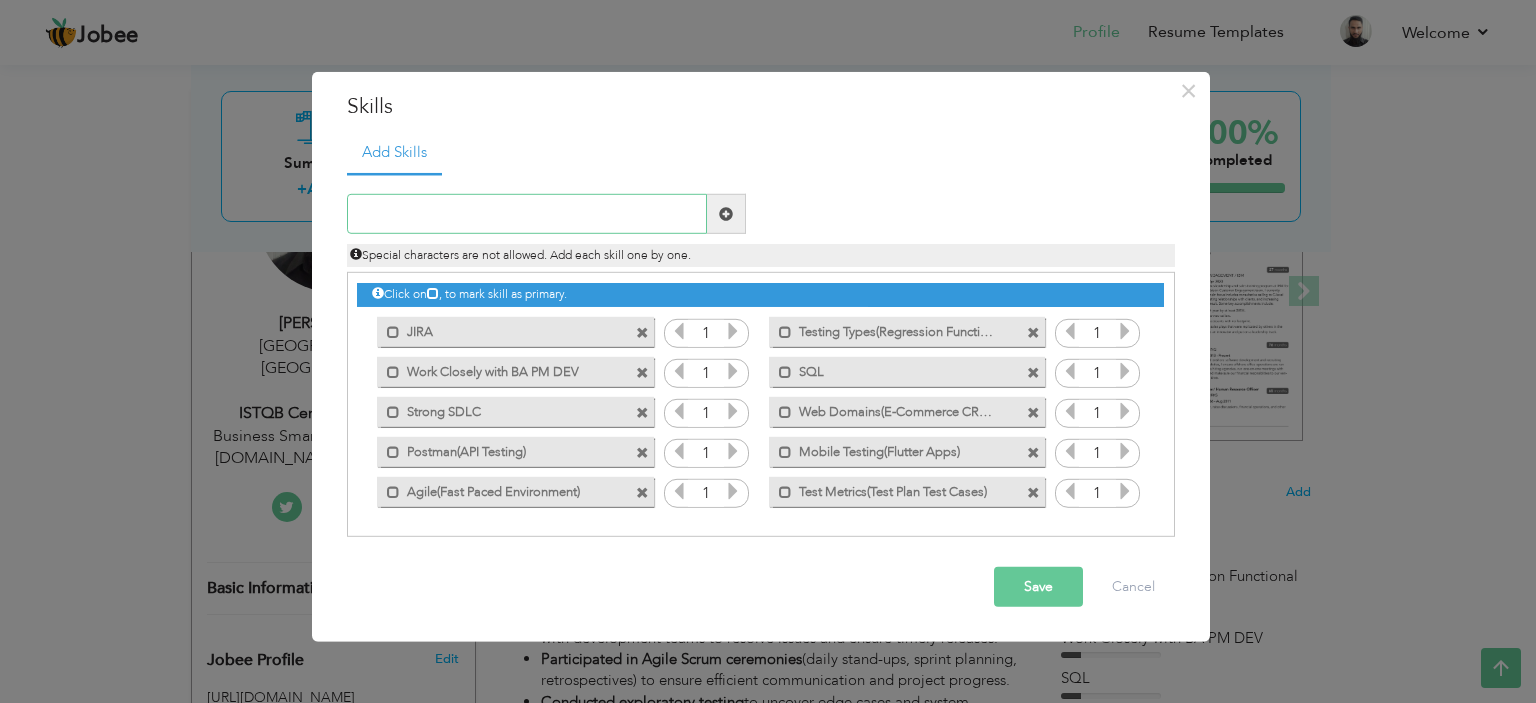 click at bounding box center [527, 214] 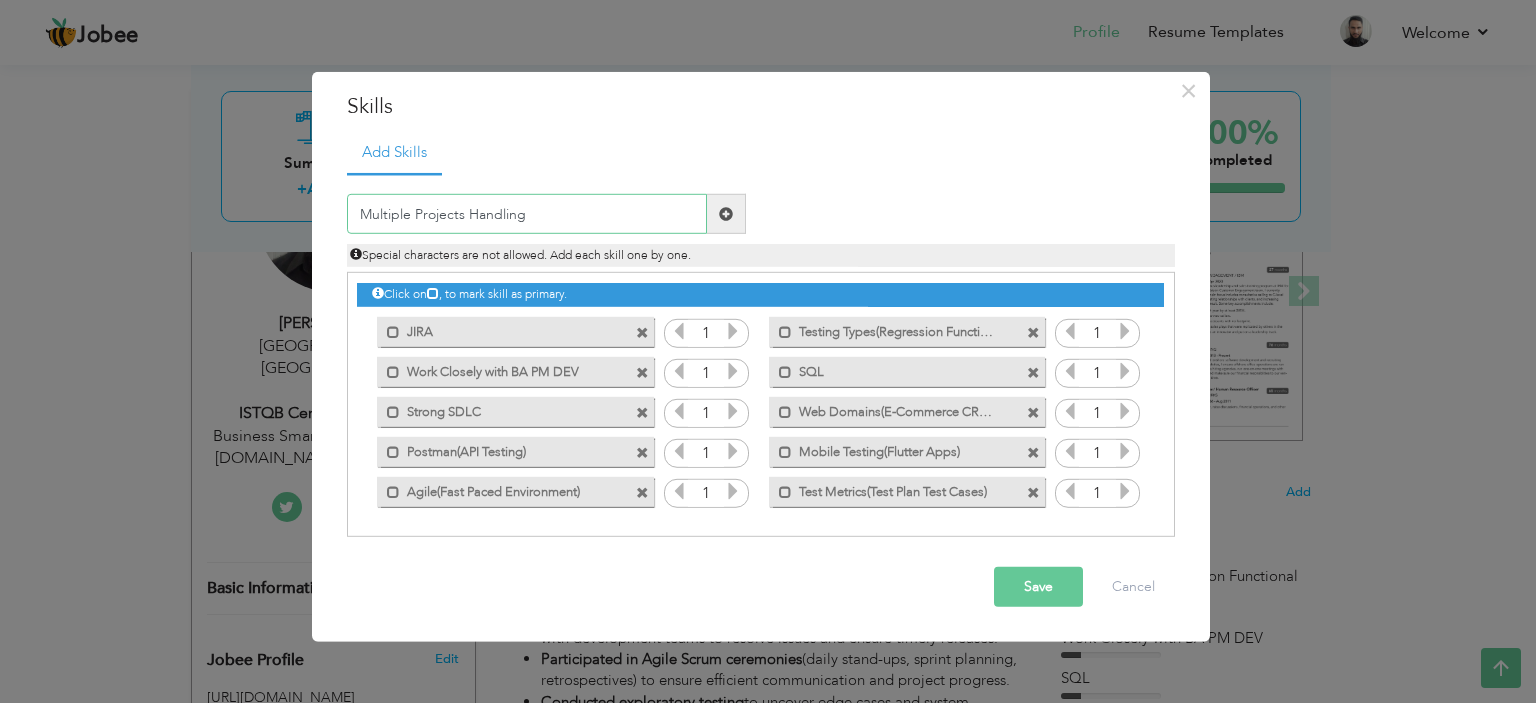 type on "Multiple Projects Handling" 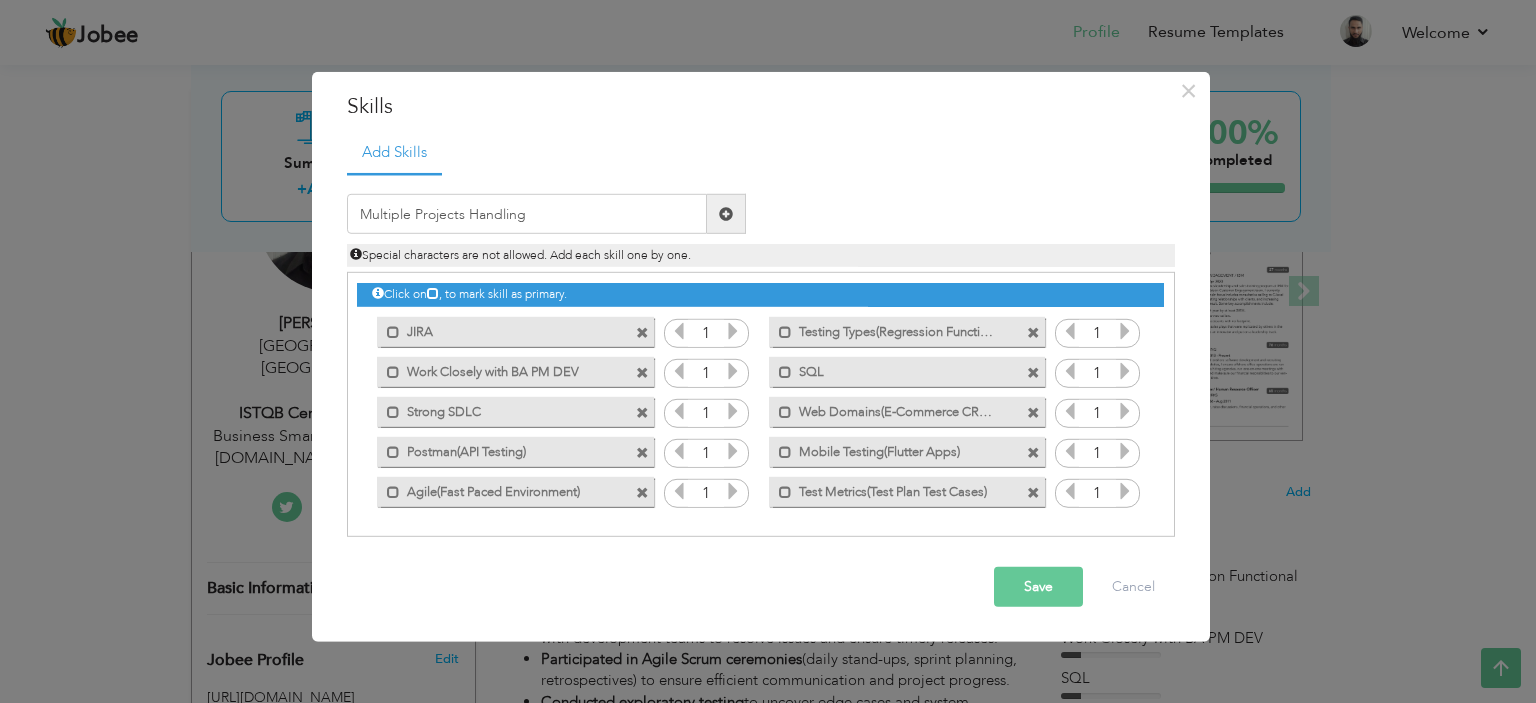 click at bounding box center (726, 214) 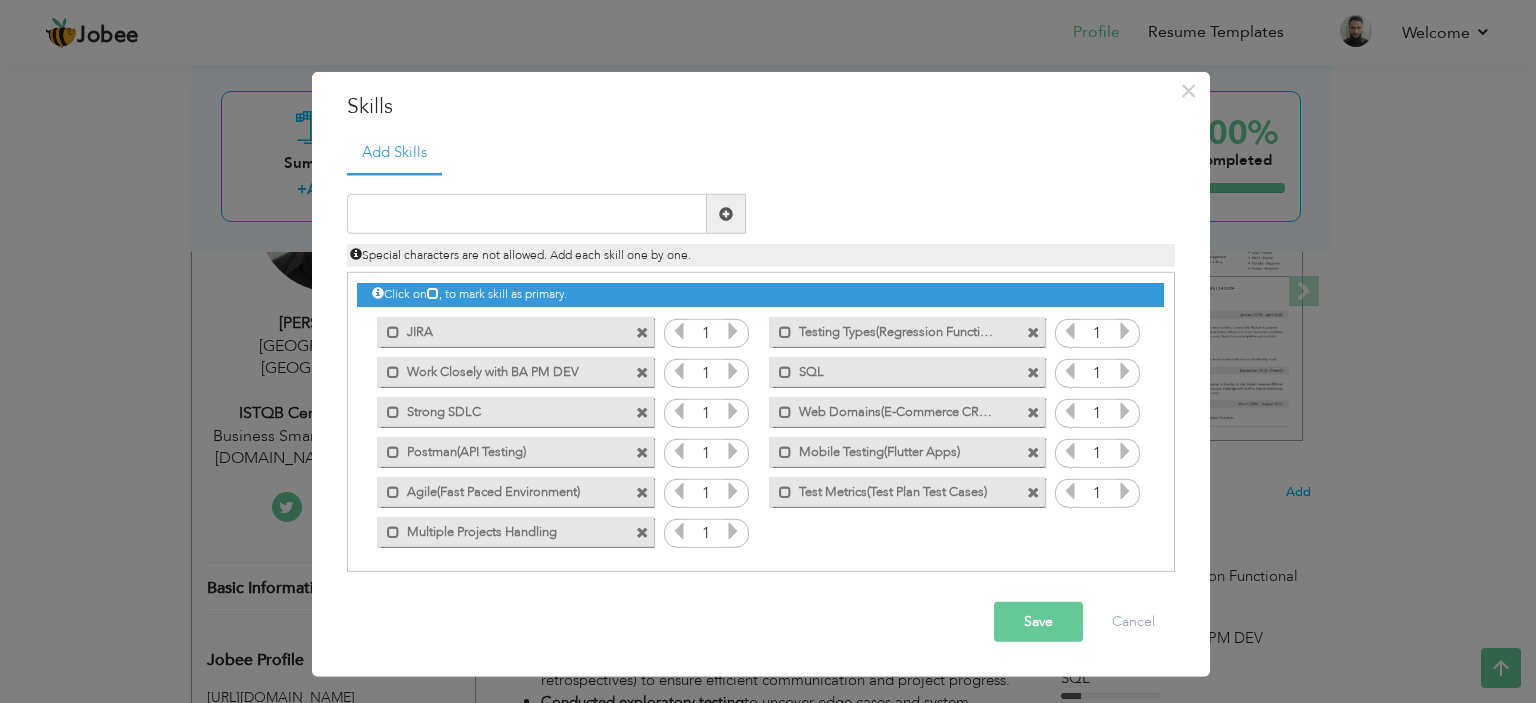 click on "Save" at bounding box center [1038, 622] 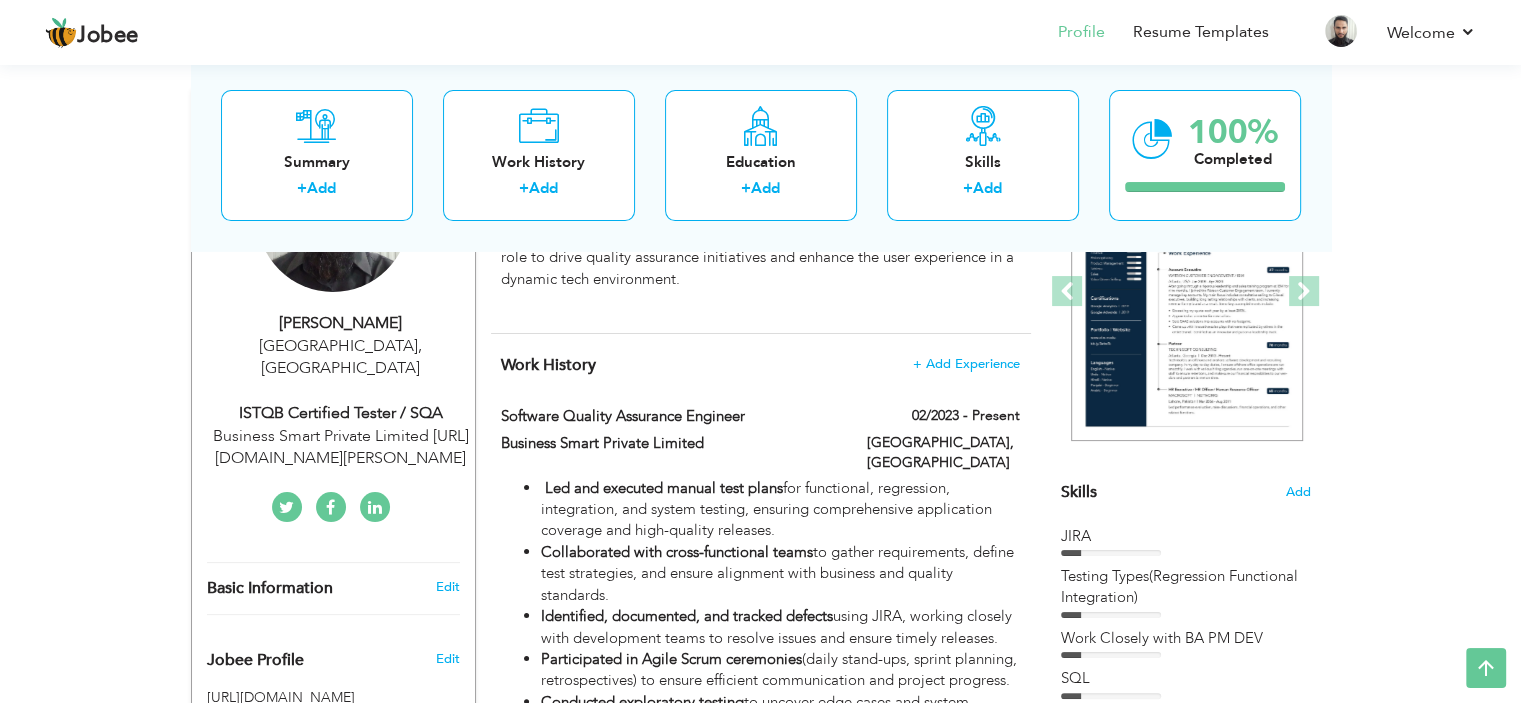 click on "Jobee
Profile
Resume Templates
Resume Templates
Cover Letters
About
My Resume
Welcome
Settings
Log off
Welcome" at bounding box center [760, 1089] 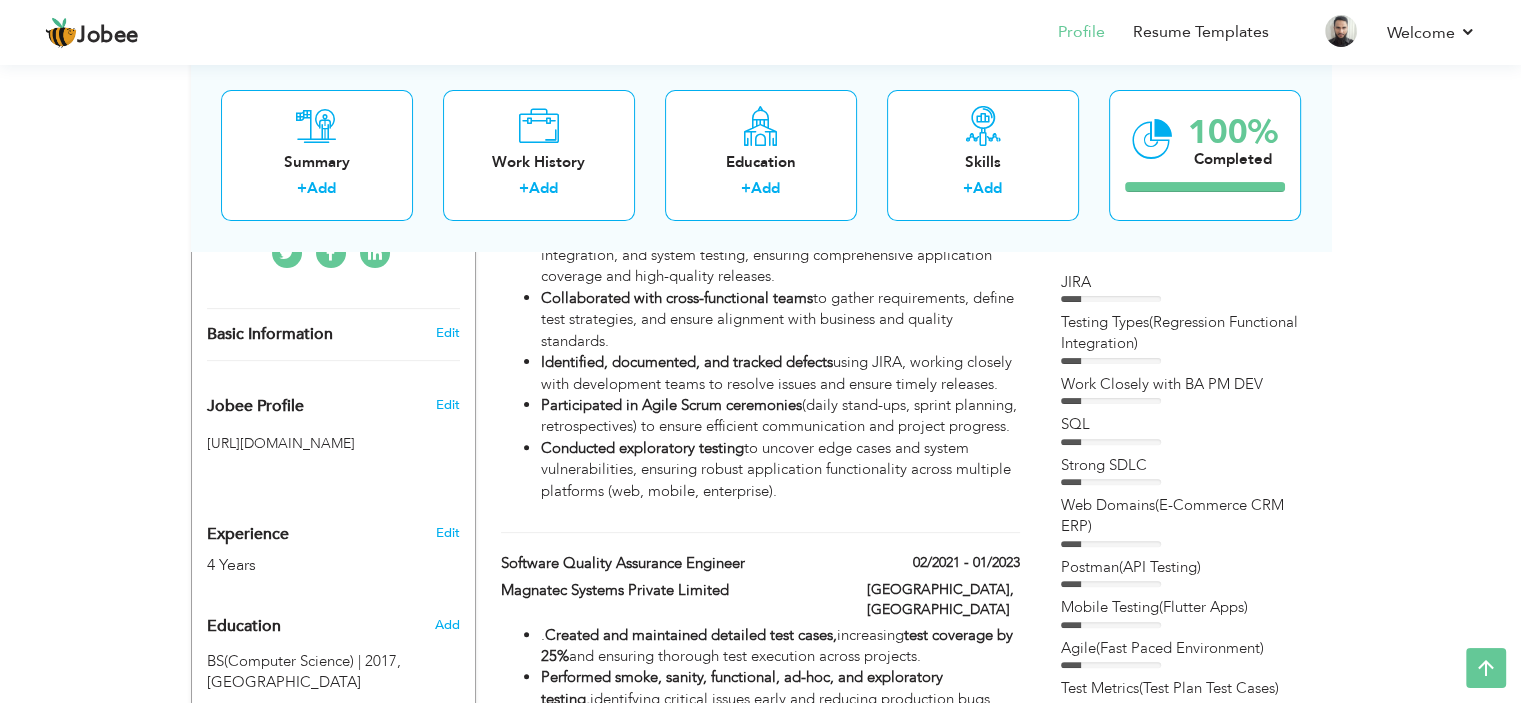 scroll, scrollTop: 0, scrollLeft: 0, axis: both 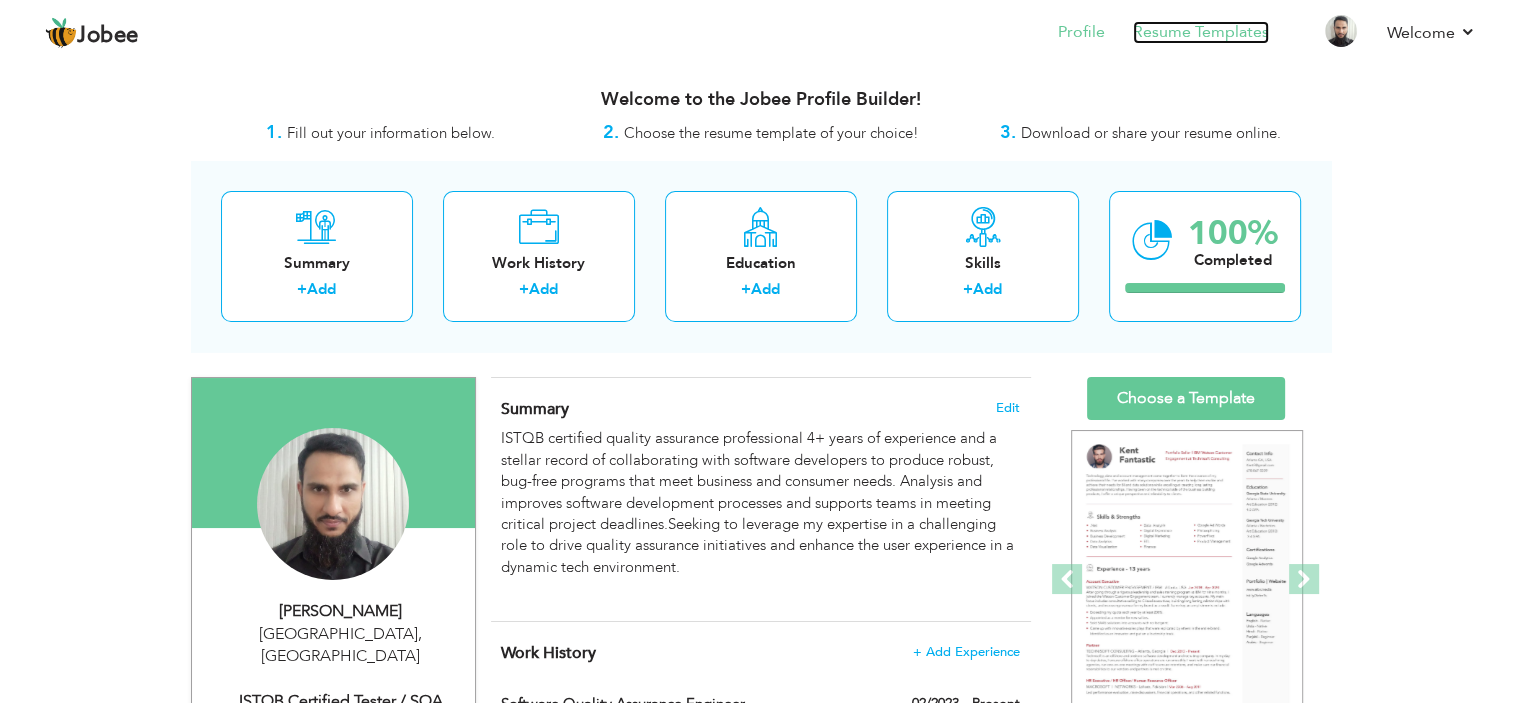click on "Resume Templates" at bounding box center [1201, 32] 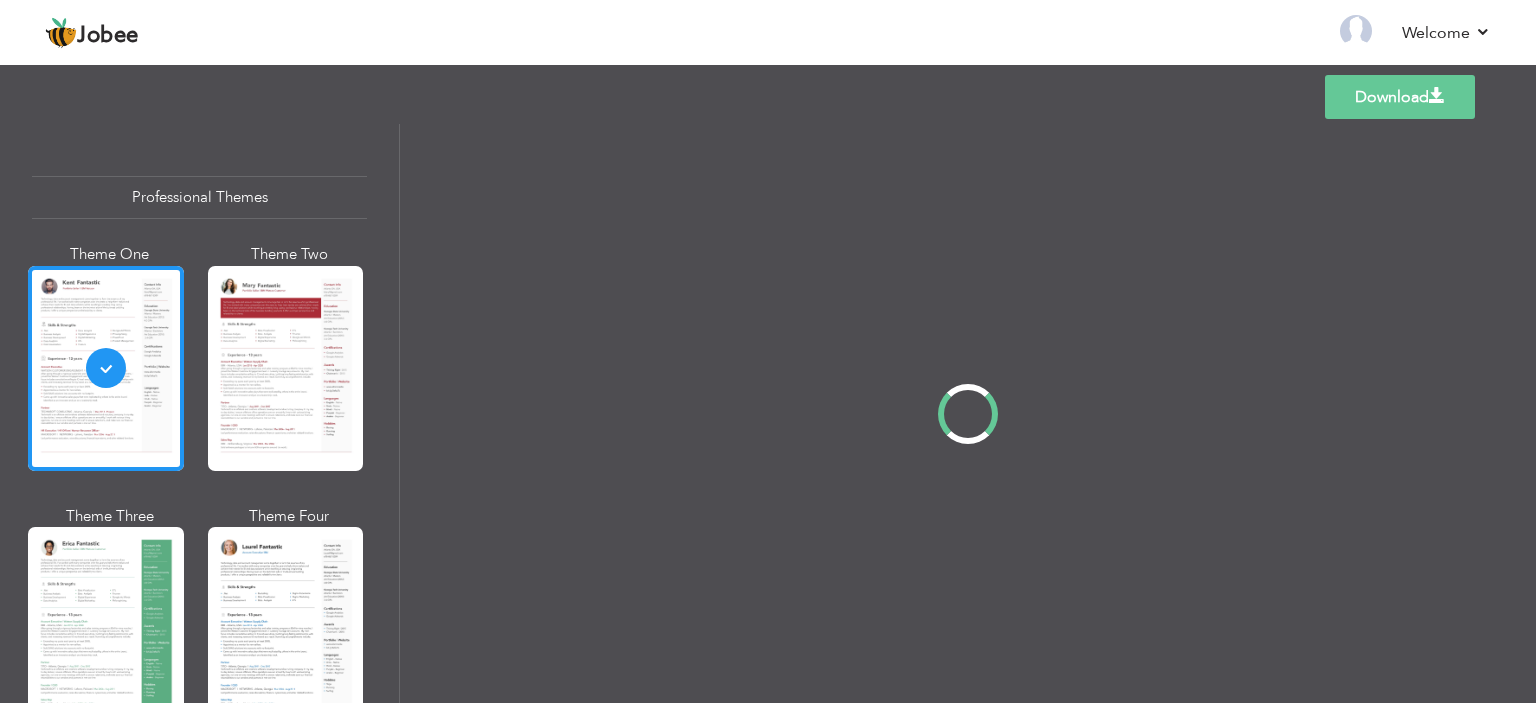 scroll, scrollTop: 0, scrollLeft: 0, axis: both 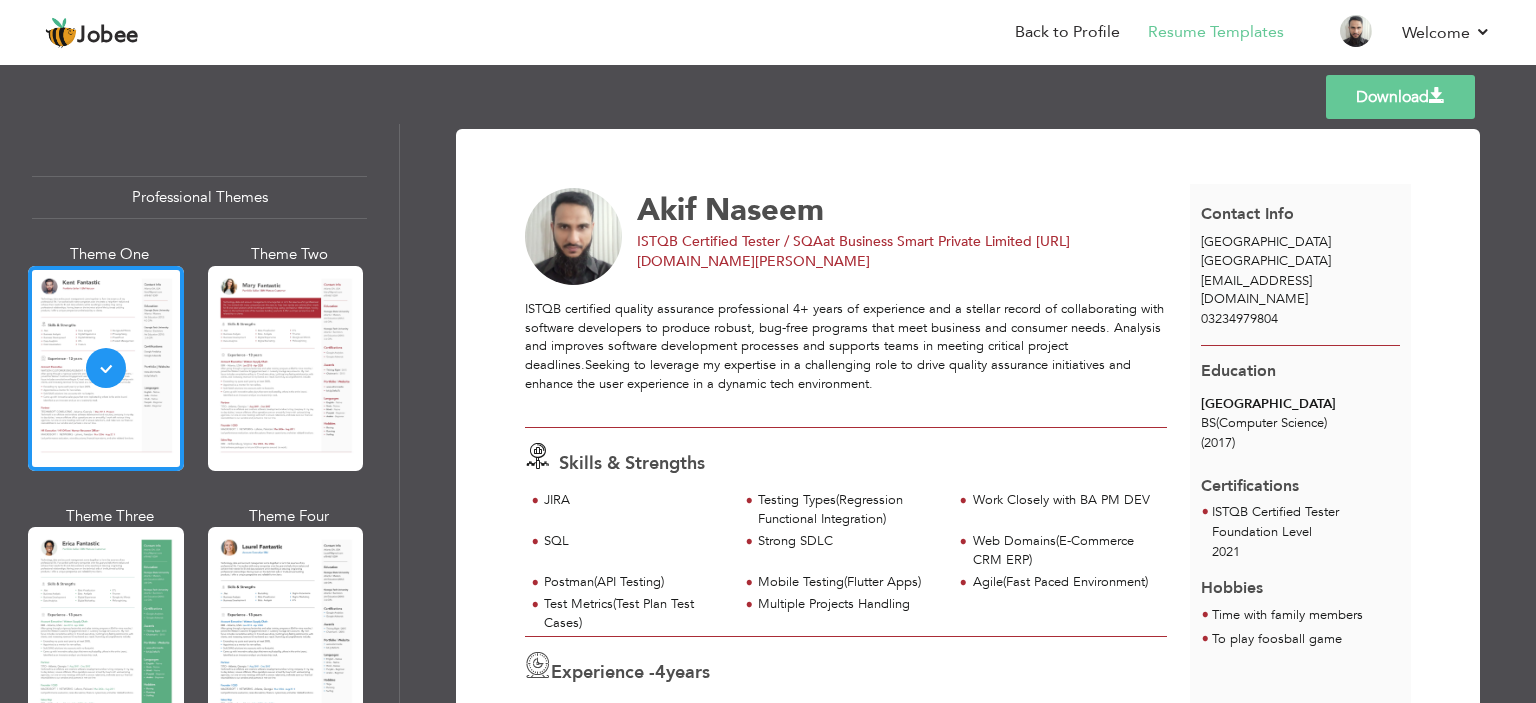 click at bounding box center [1437, 96] 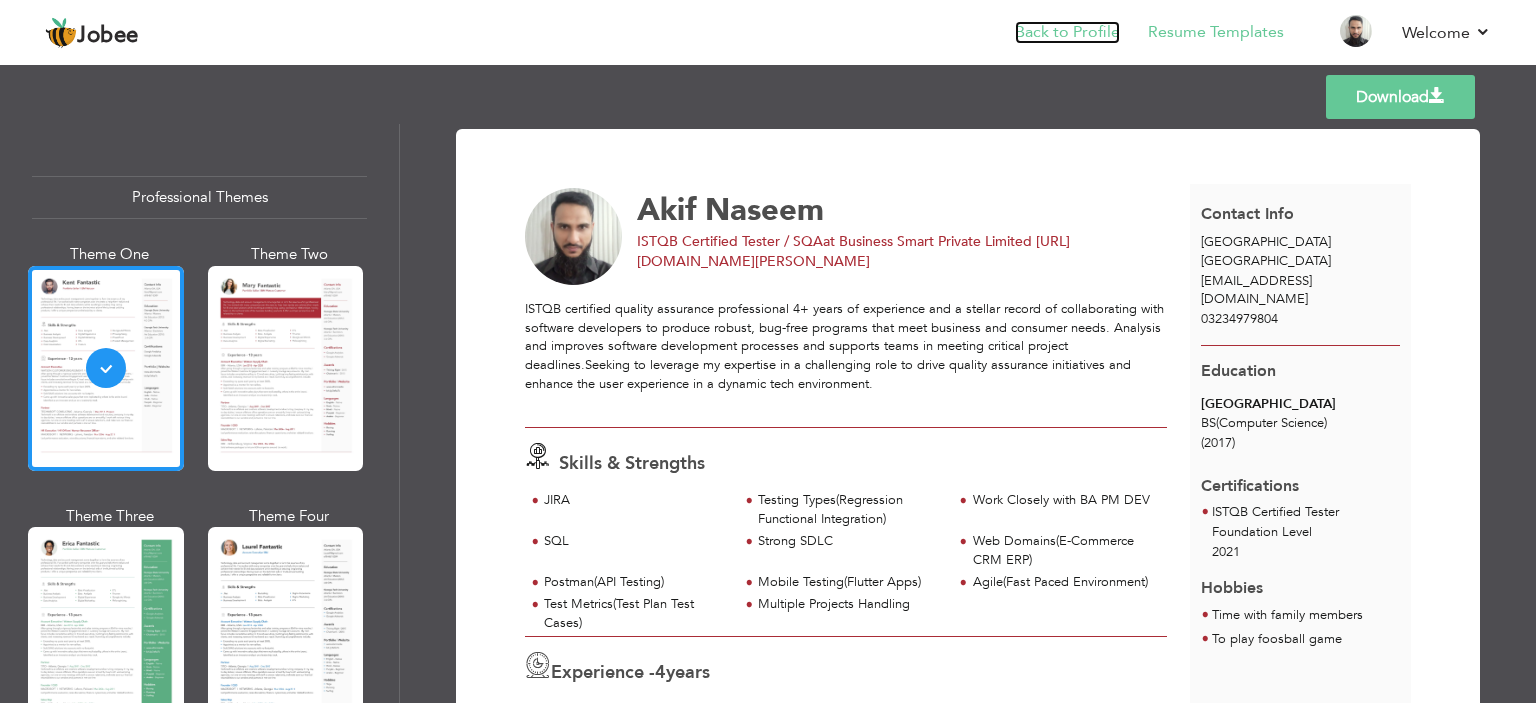 click on "Back to Profile" at bounding box center (1067, 32) 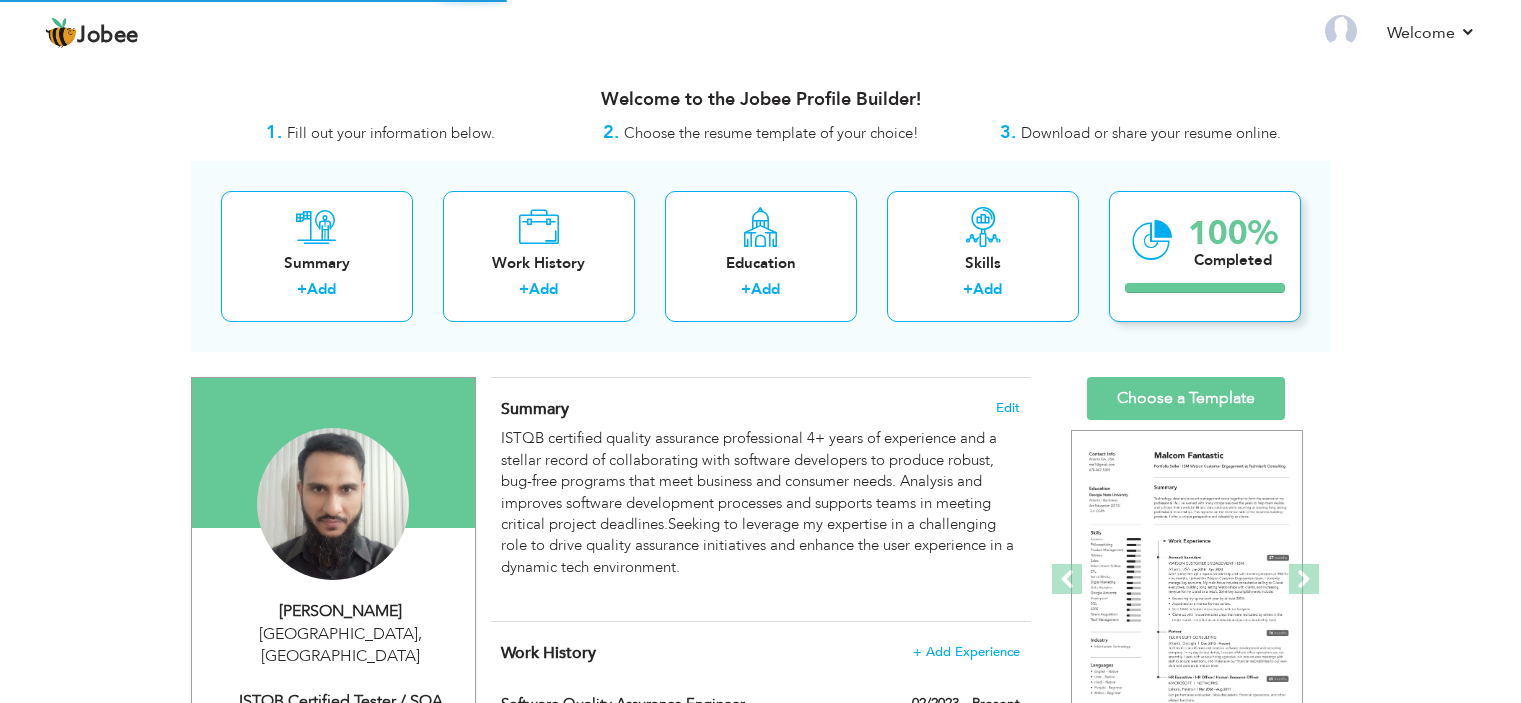 scroll, scrollTop: 0, scrollLeft: 0, axis: both 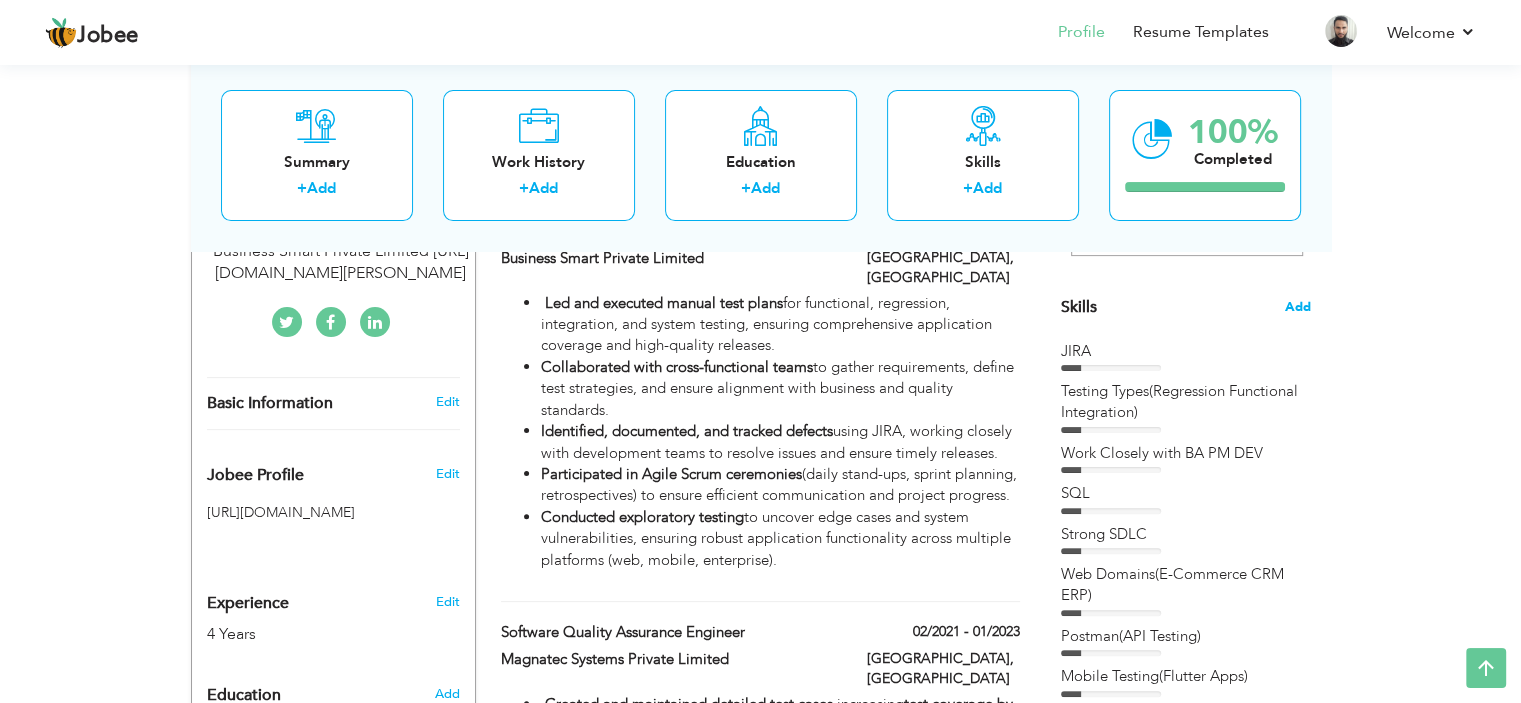 click on "Add" at bounding box center [1298, 307] 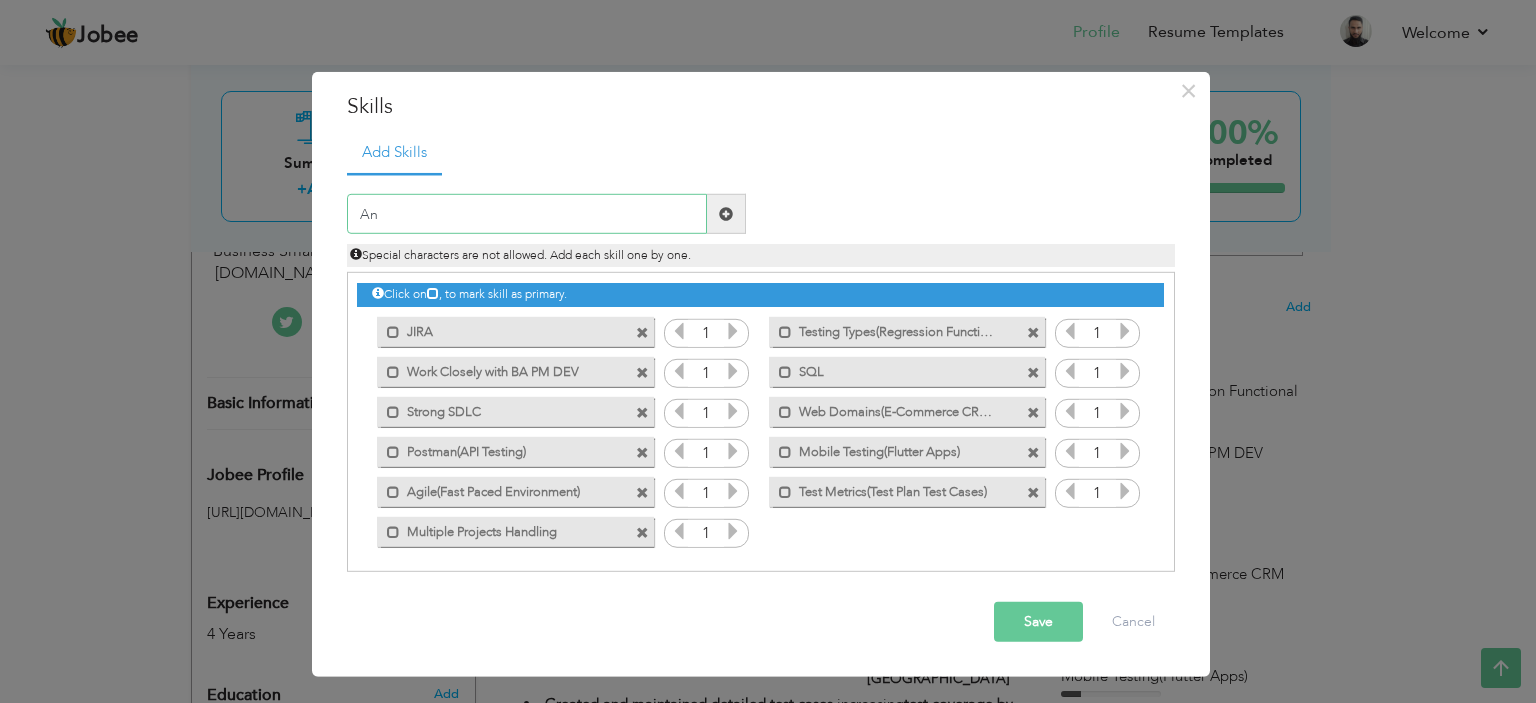 type on "A" 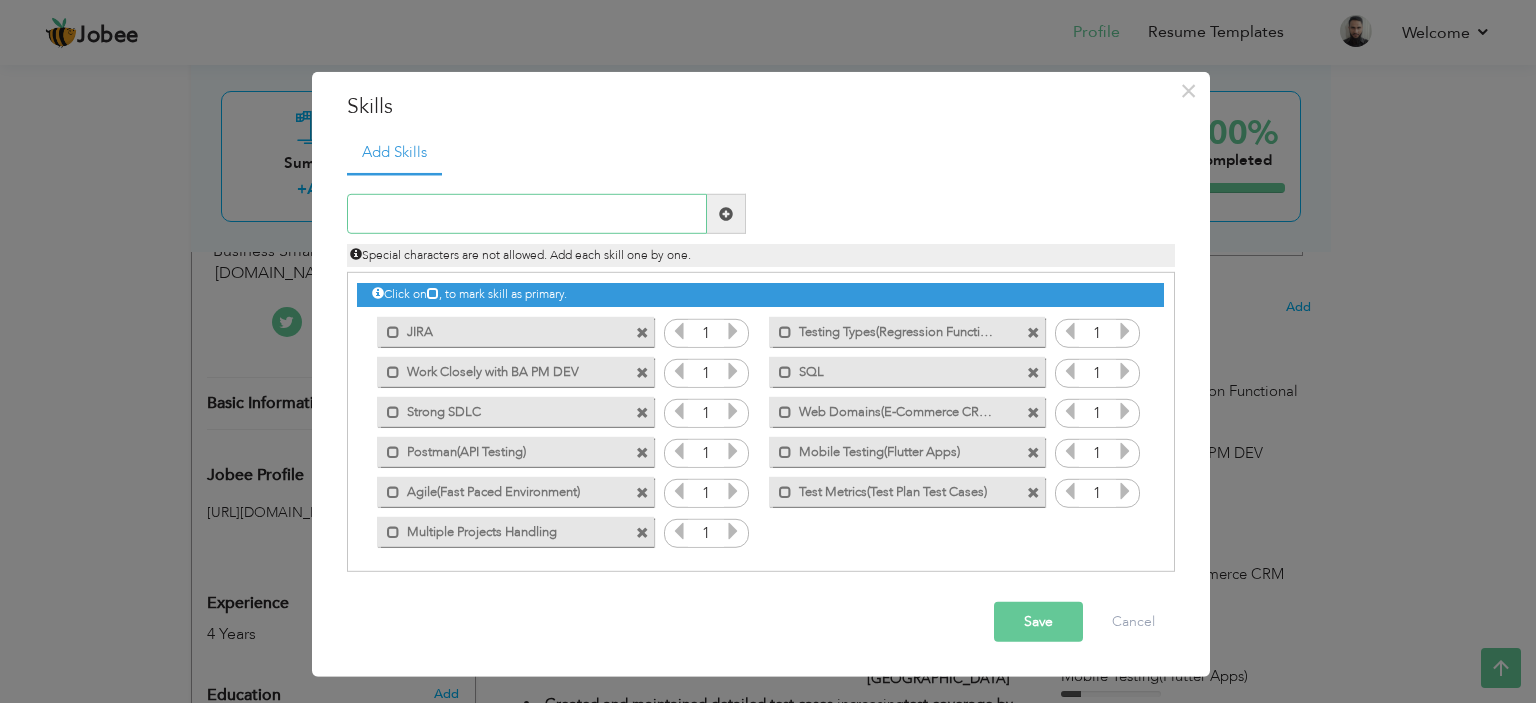 type on "A" 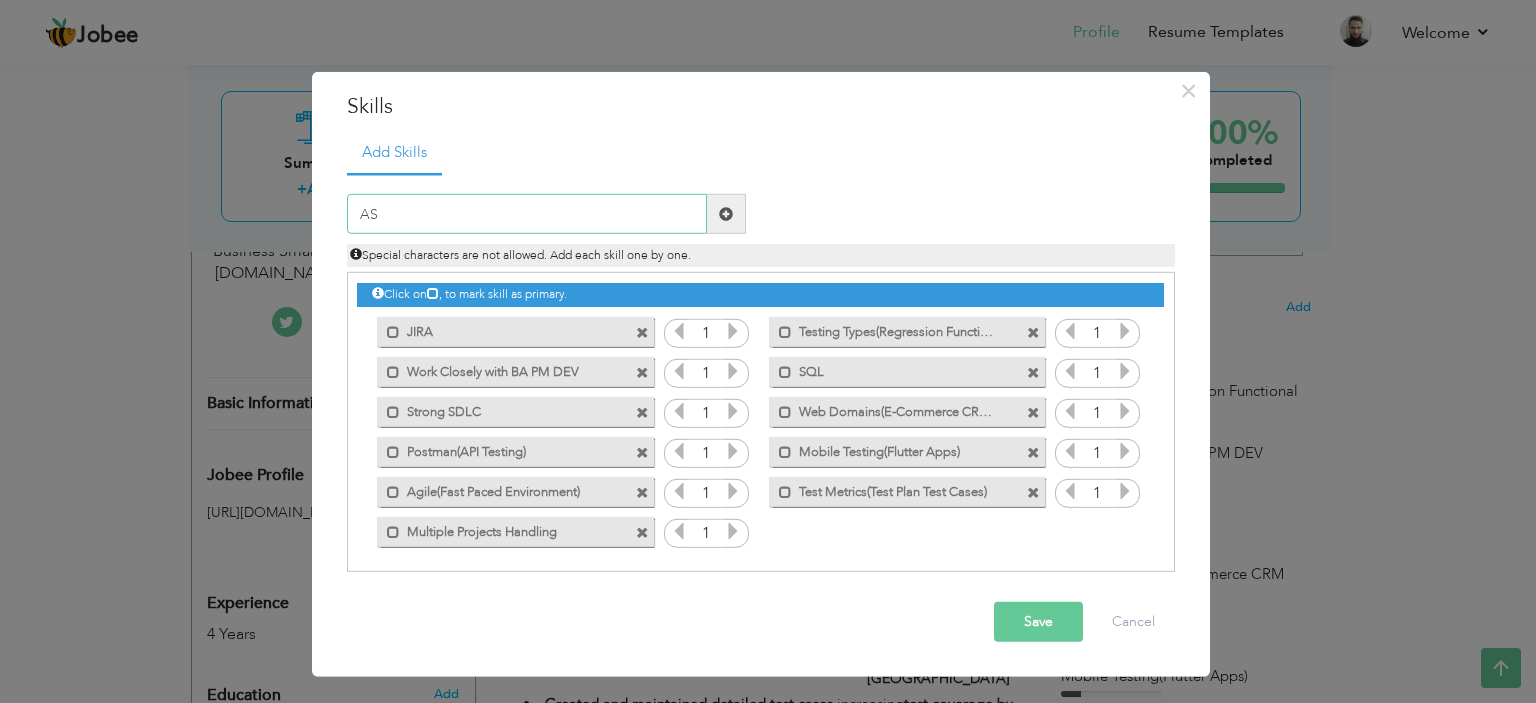 type on "A" 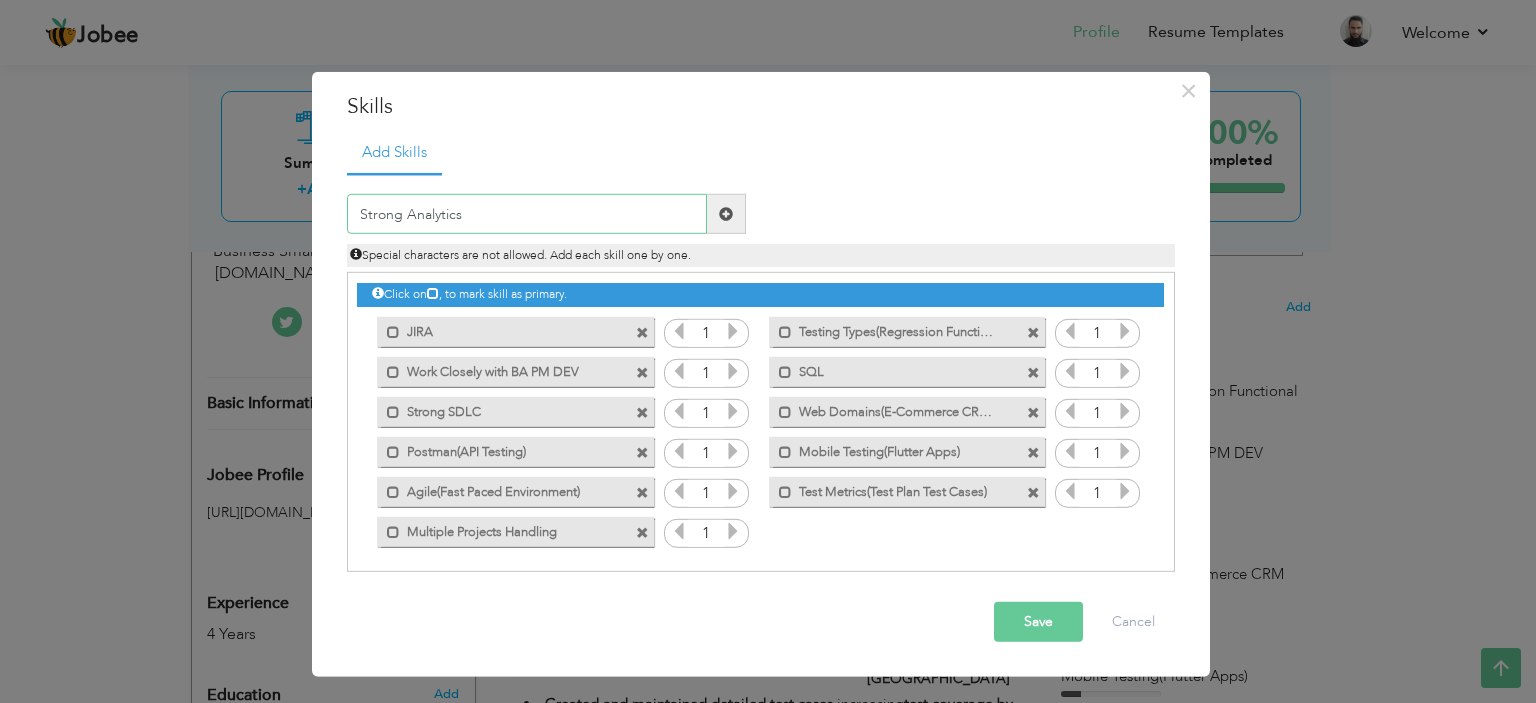 type on "Strong Analytics" 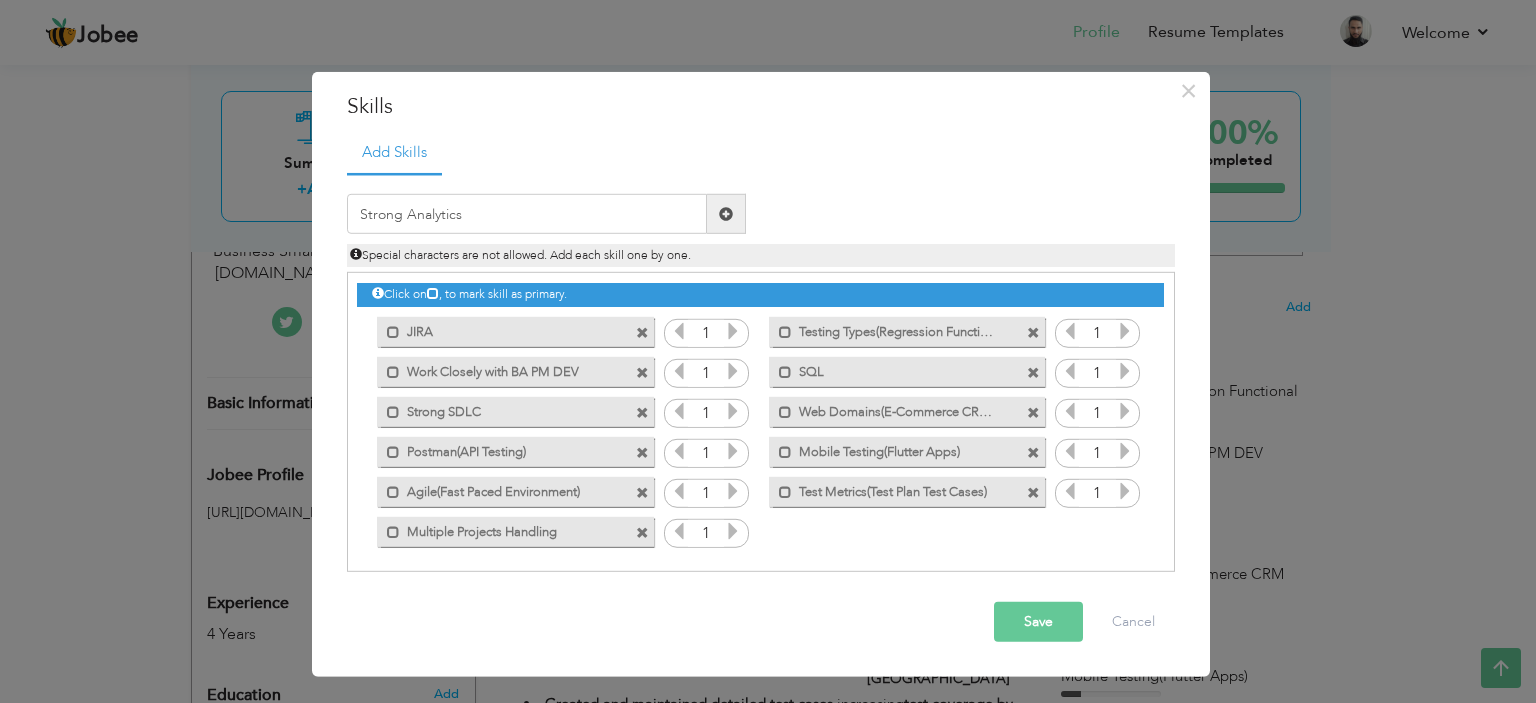 click at bounding box center [726, 214] 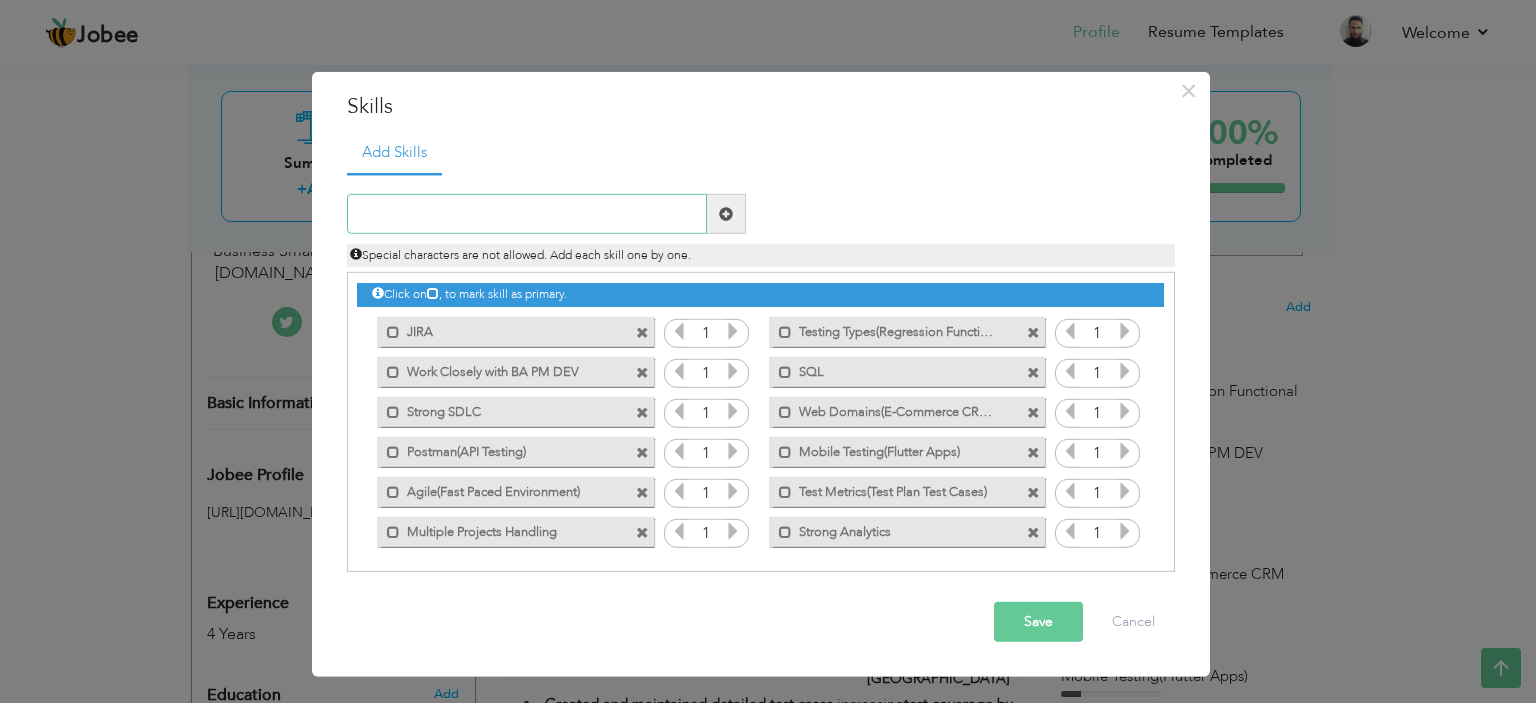 click at bounding box center [527, 214] 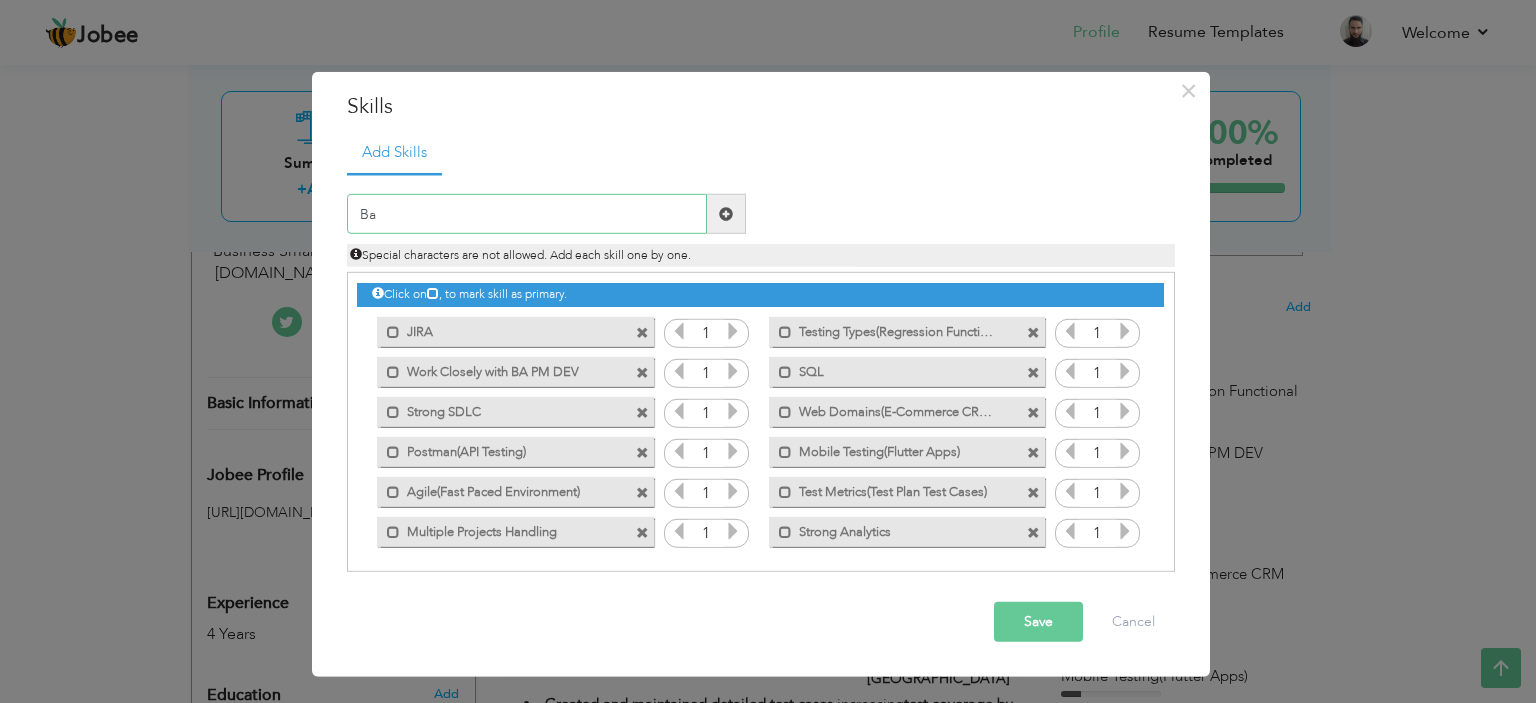 type on "B" 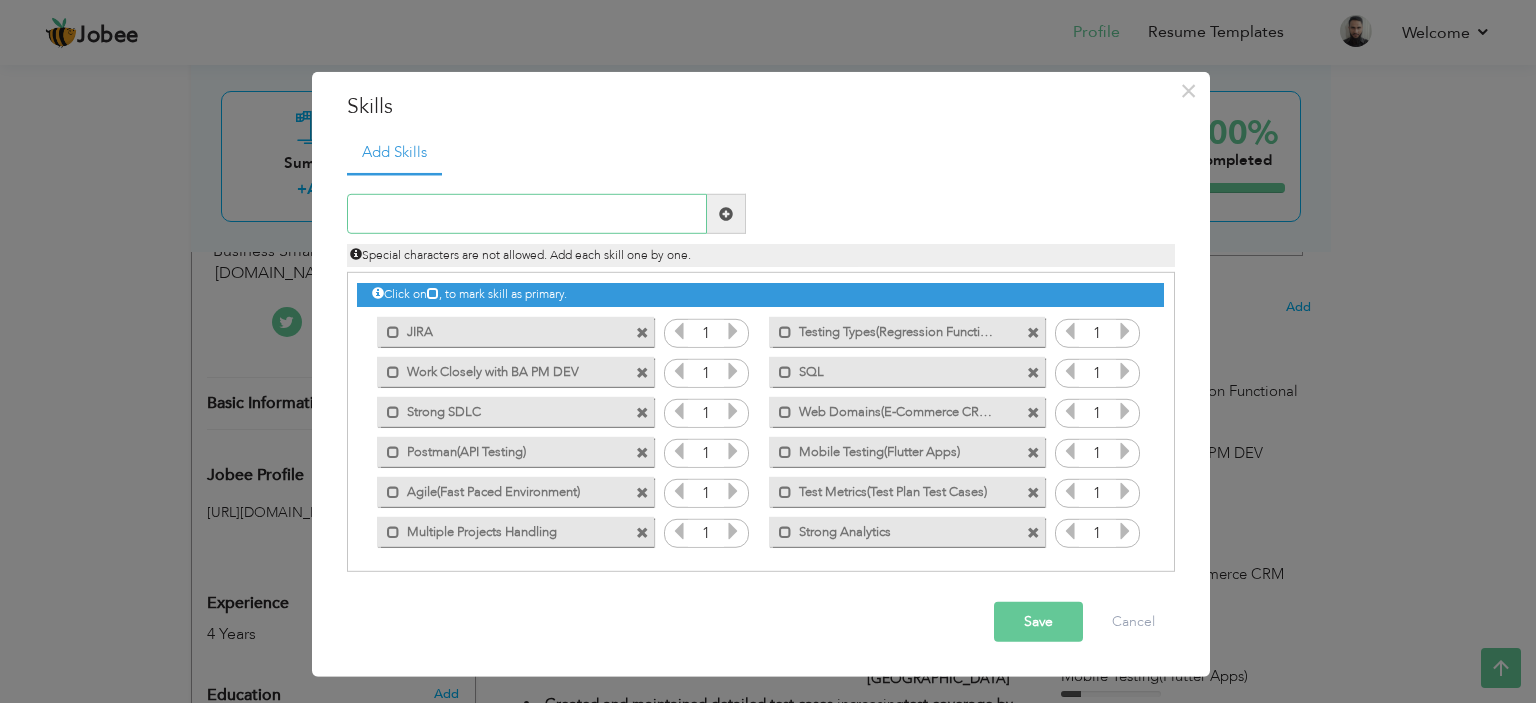 type on "B" 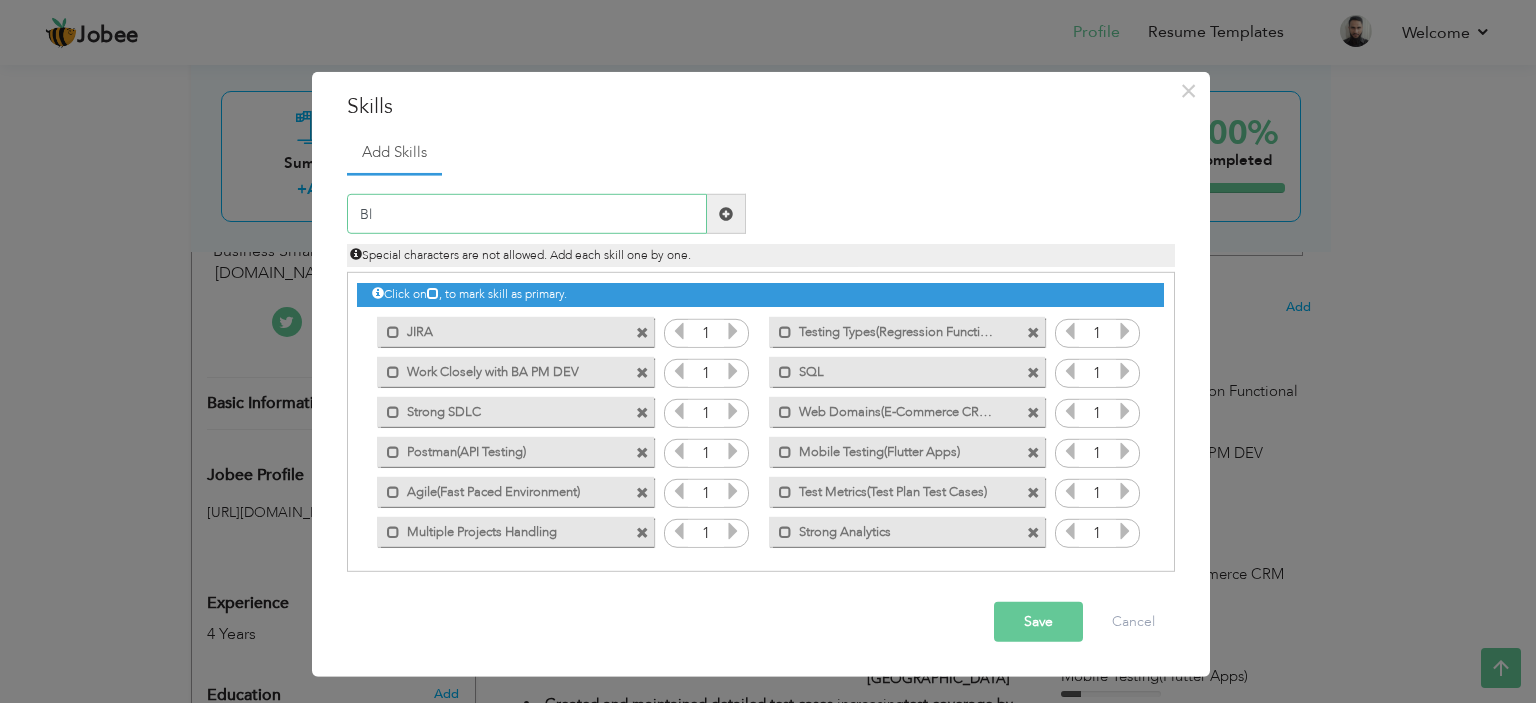 type on "B" 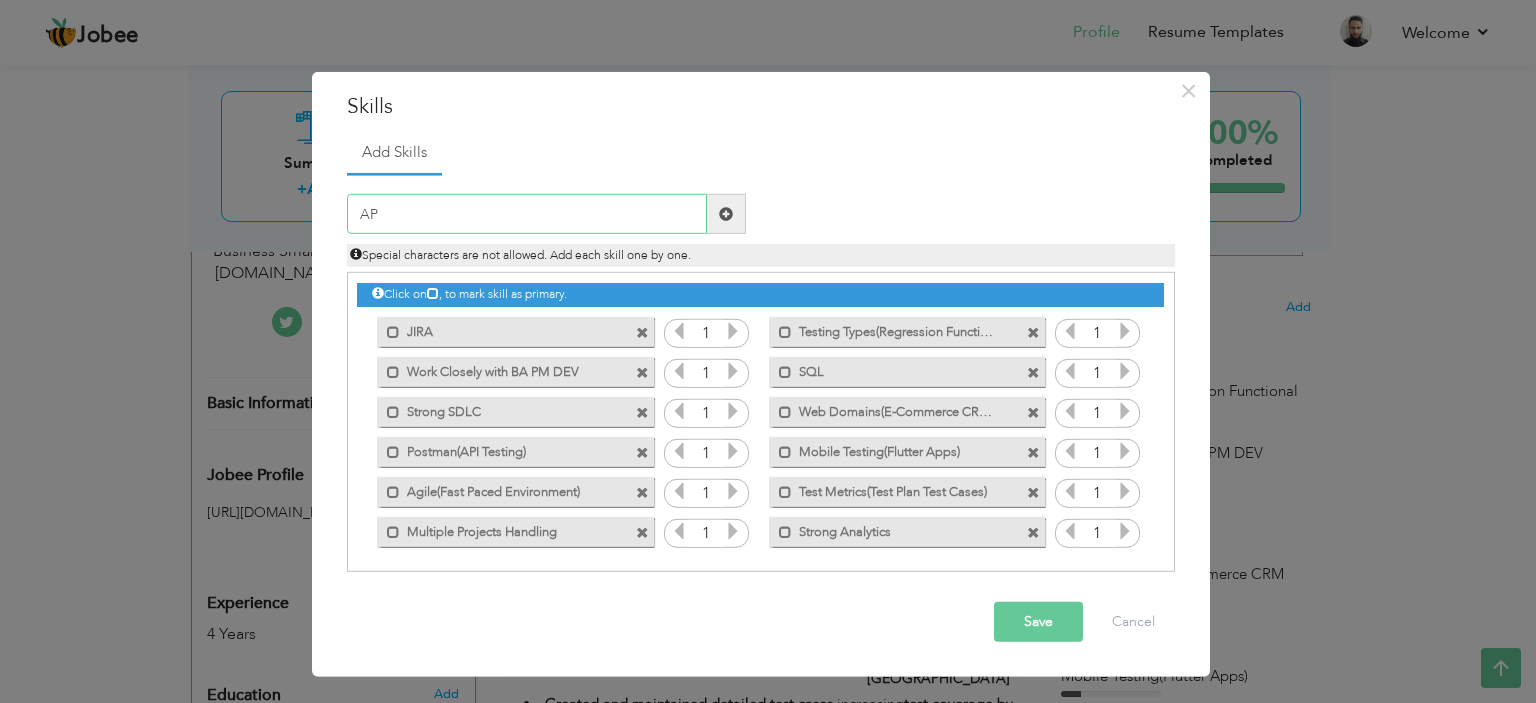 type on "A" 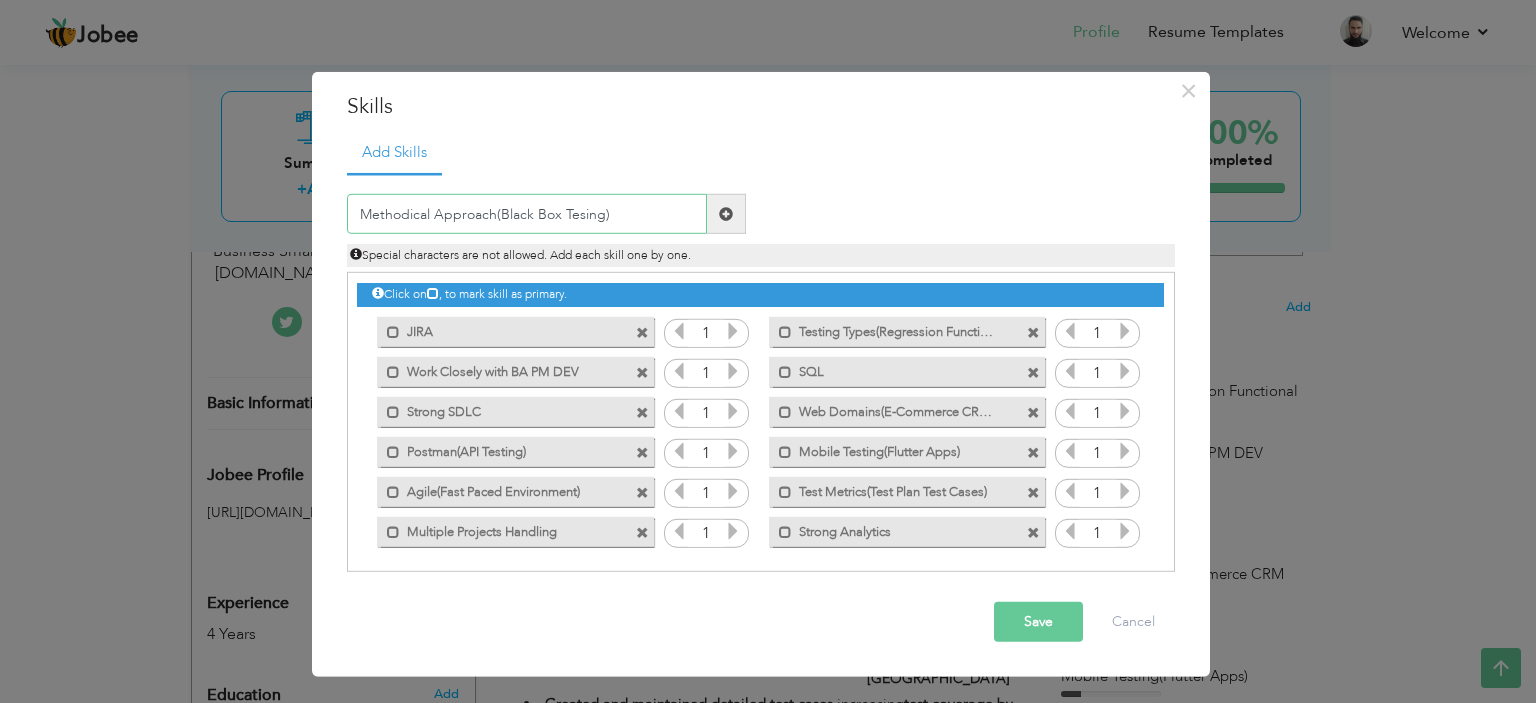 type on "Methodical Approach(Black Box Tesing)" 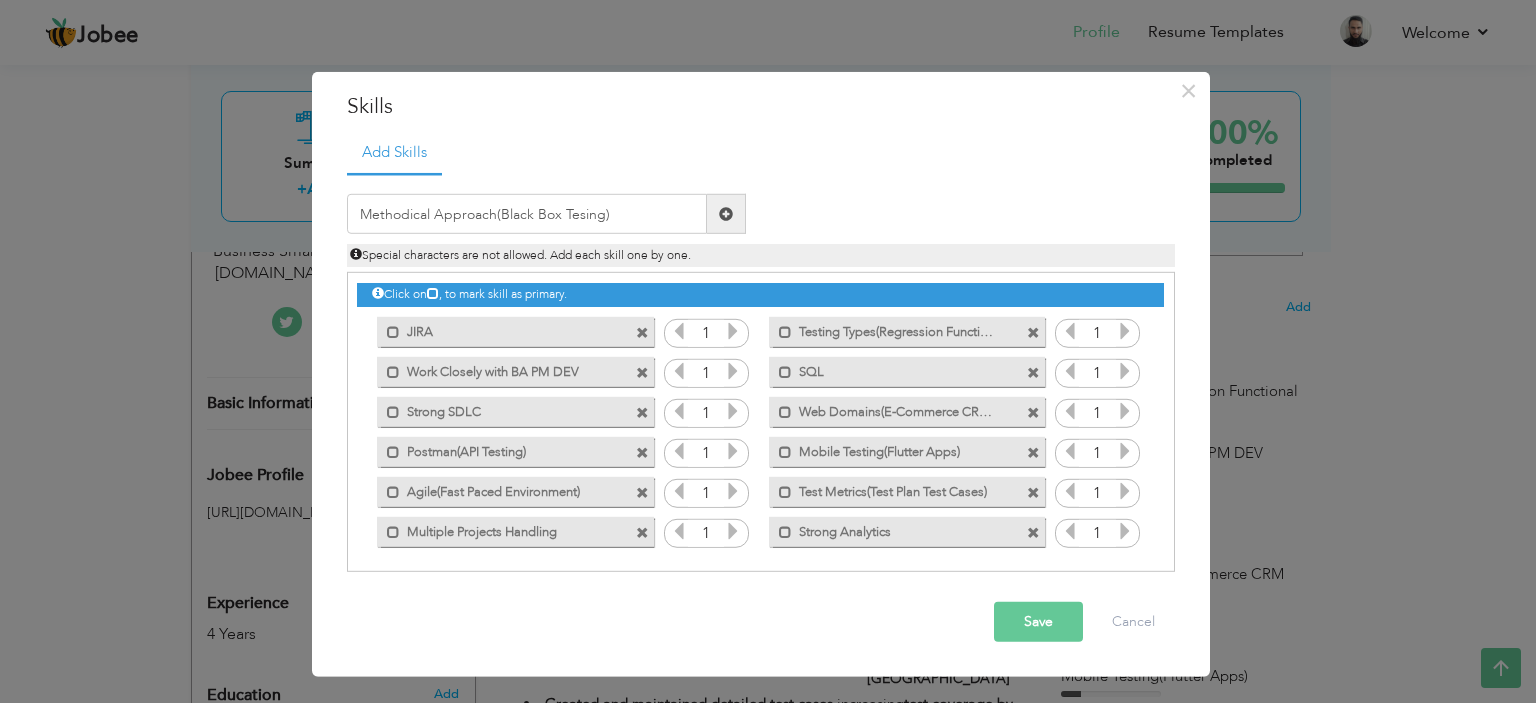 click at bounding box center [726, 214] 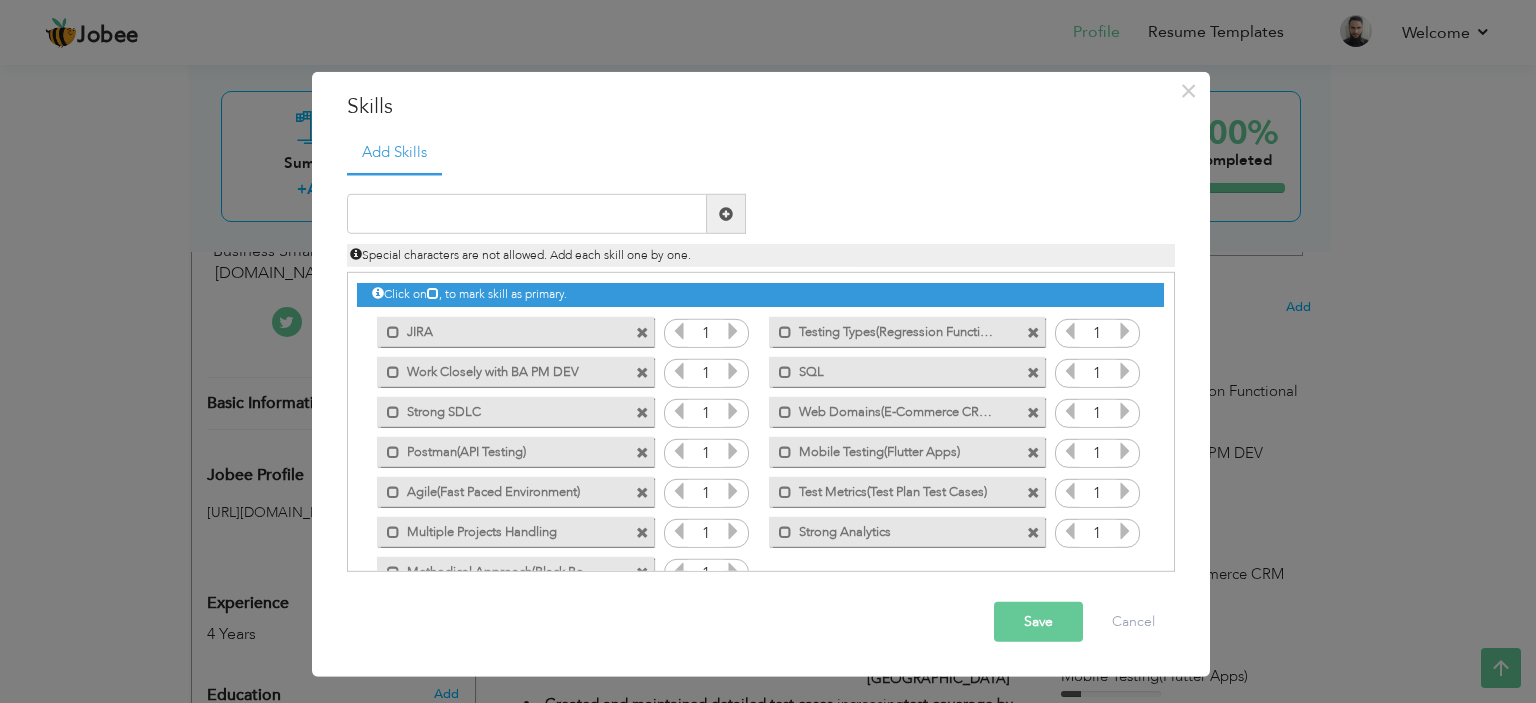 scroll, scrollTop: 44, scrollLeft: 0, axis: vertical 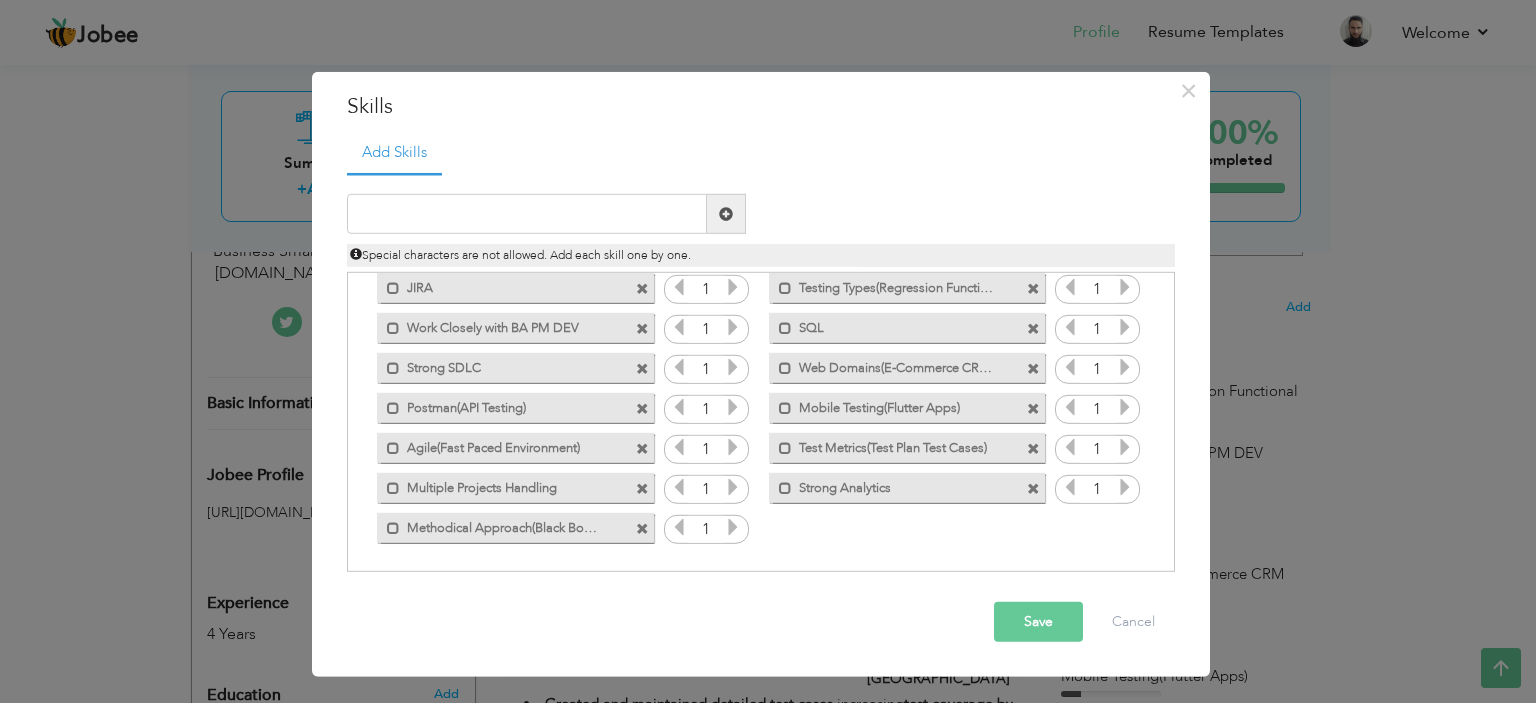 drag, startPoint x: 1165, startPoint y: 389, endPoint x: 1165, endPoint y: 323, distance: 66 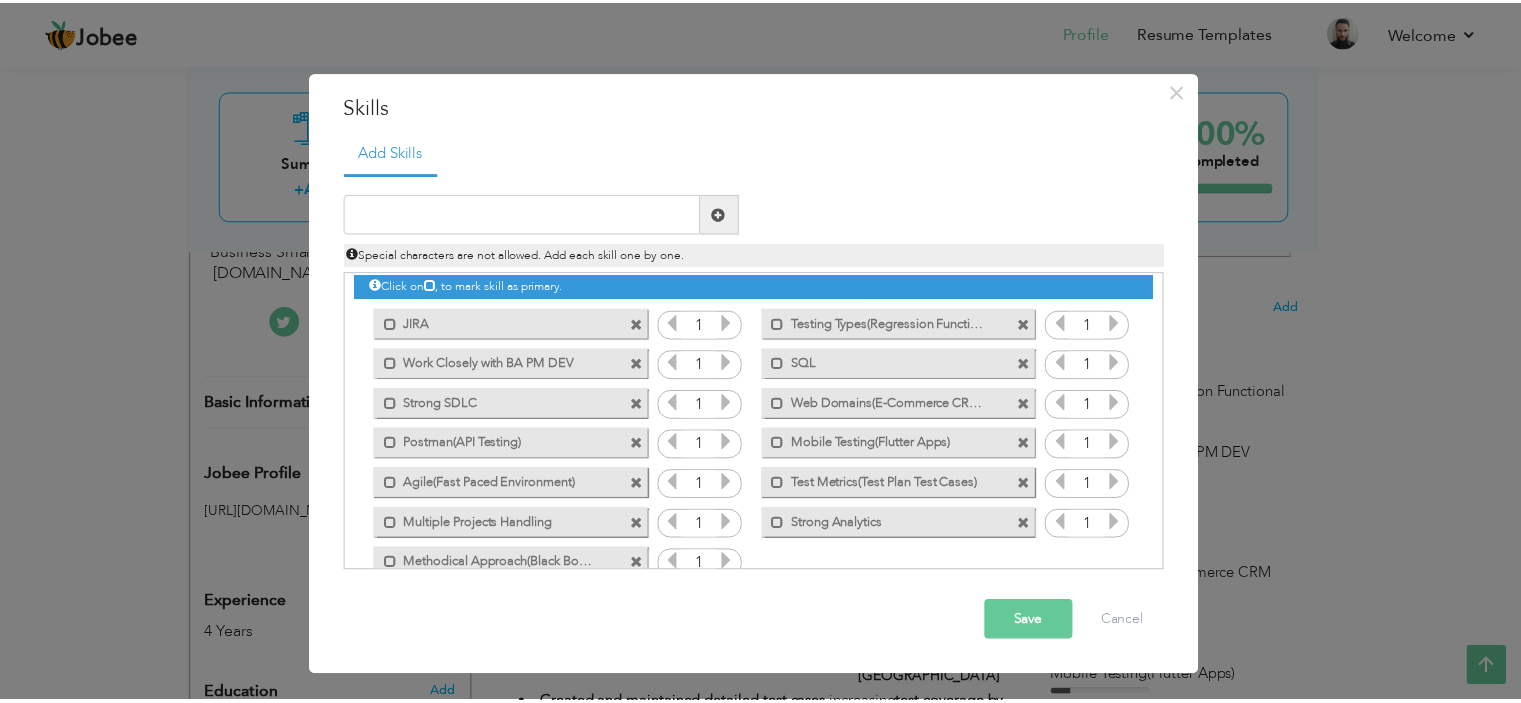scroll, scrollTop: 0, scrollLeft: 0, axis: both 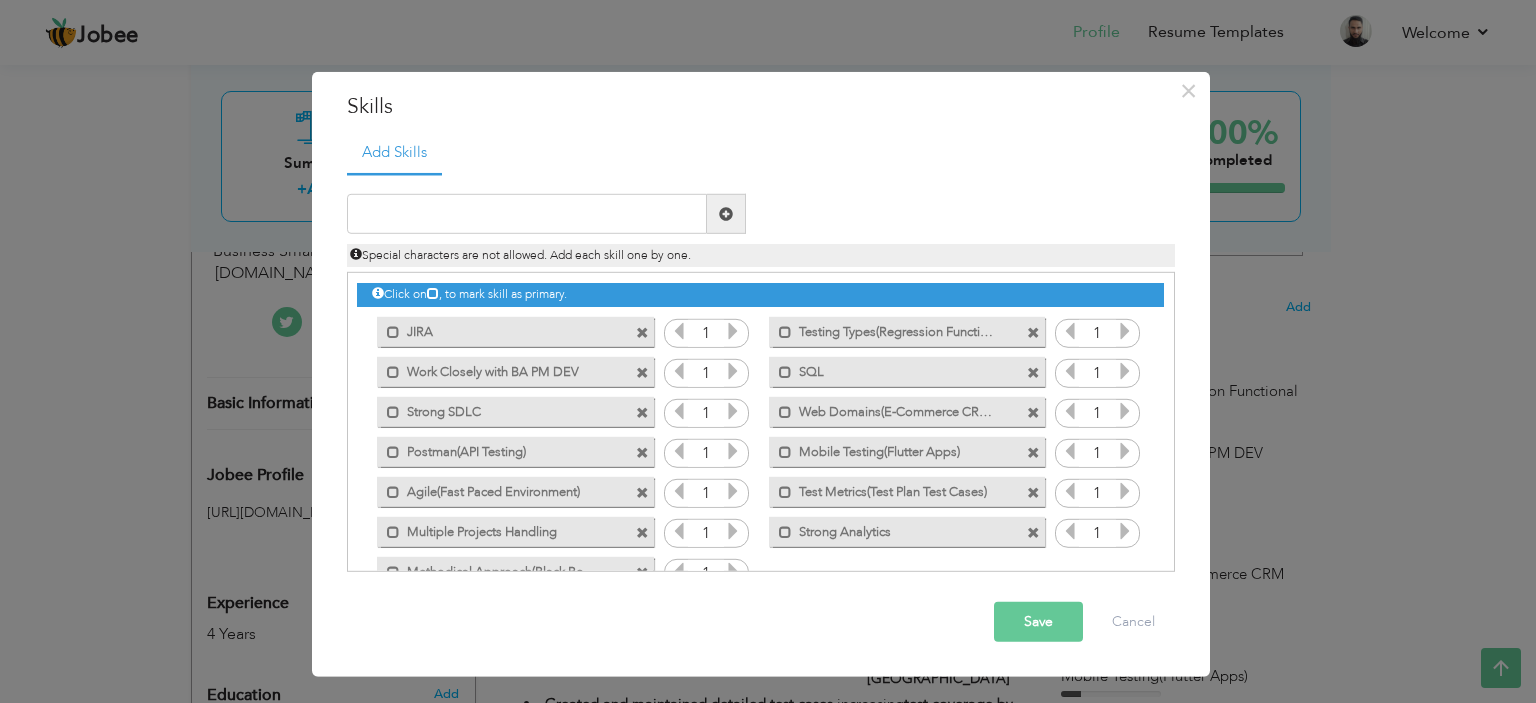 click at bounding box center (1036, 366) 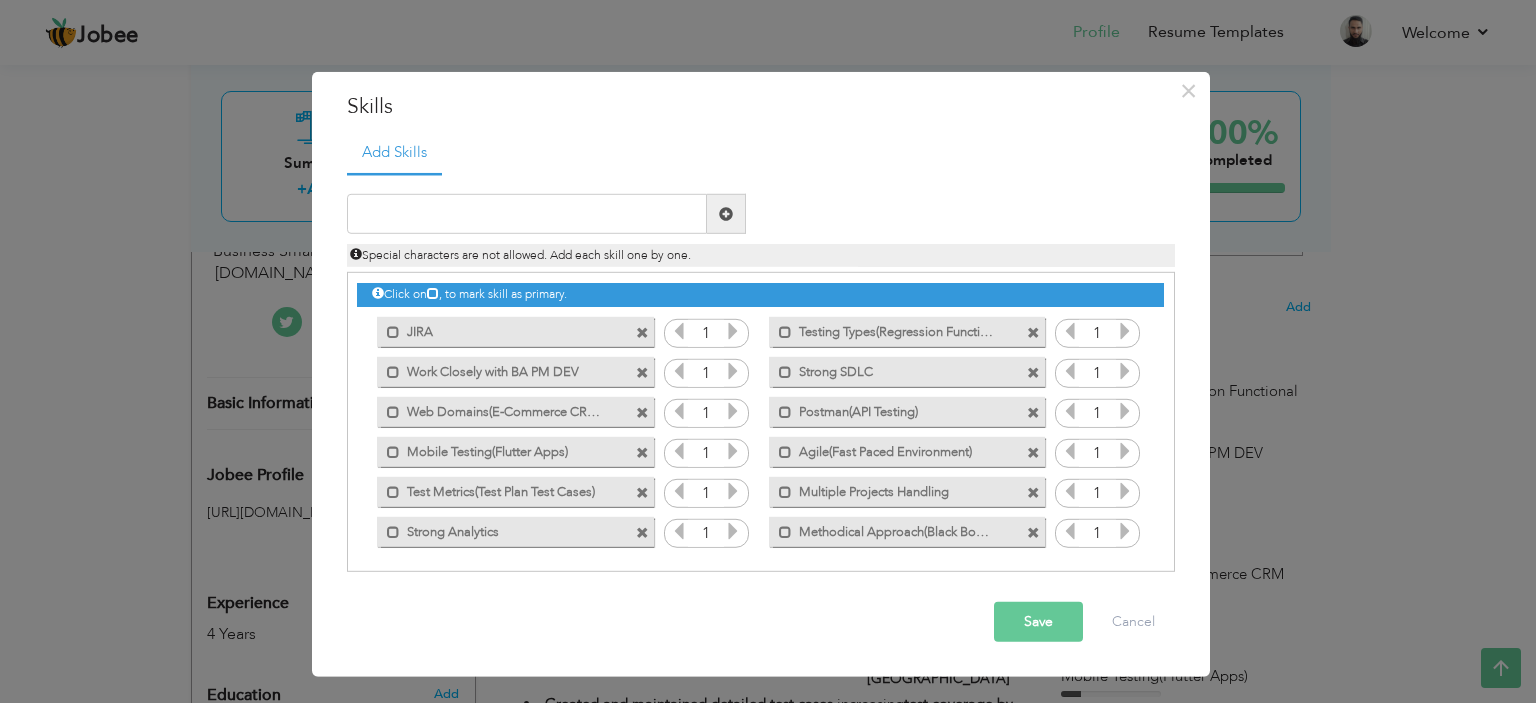 click at bounding box center (1033, 412) 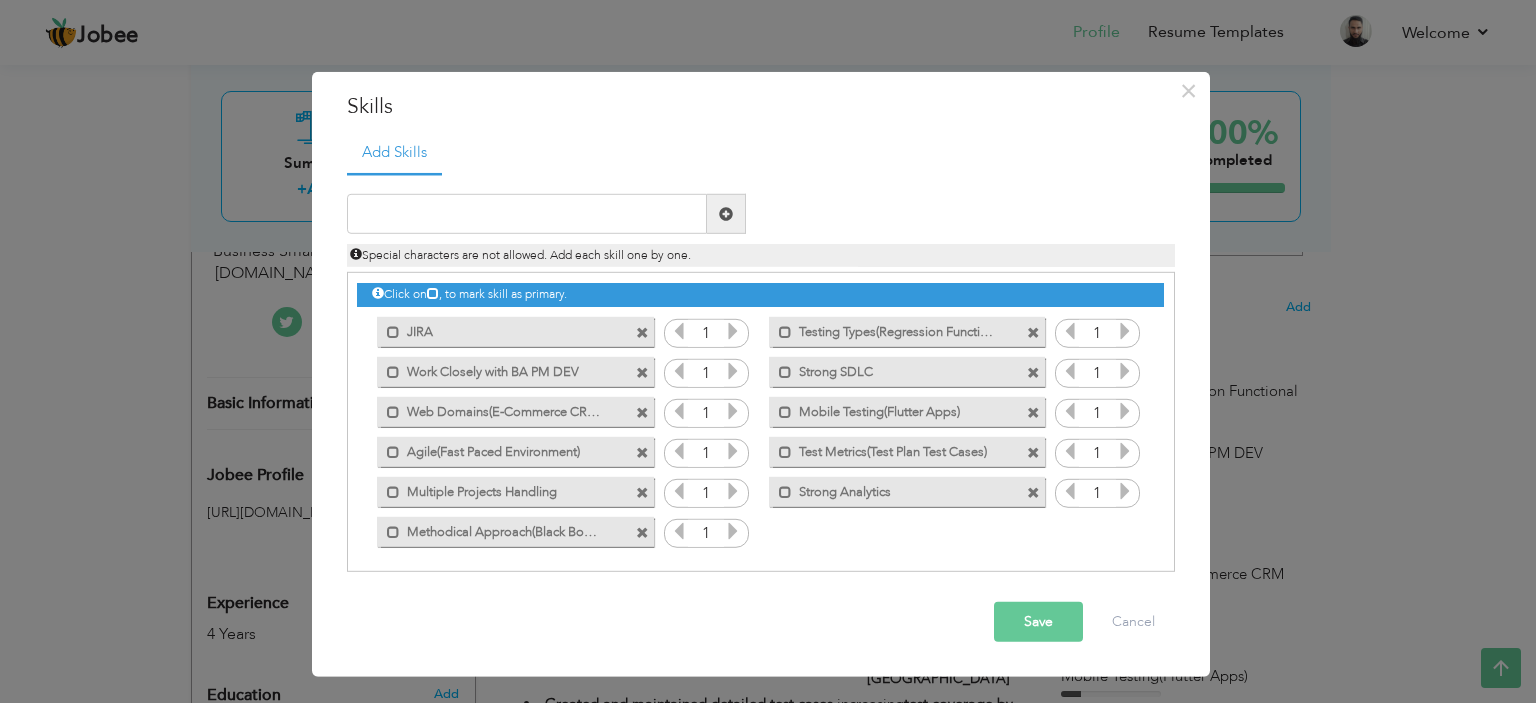click at bounding box center (1033, 412) 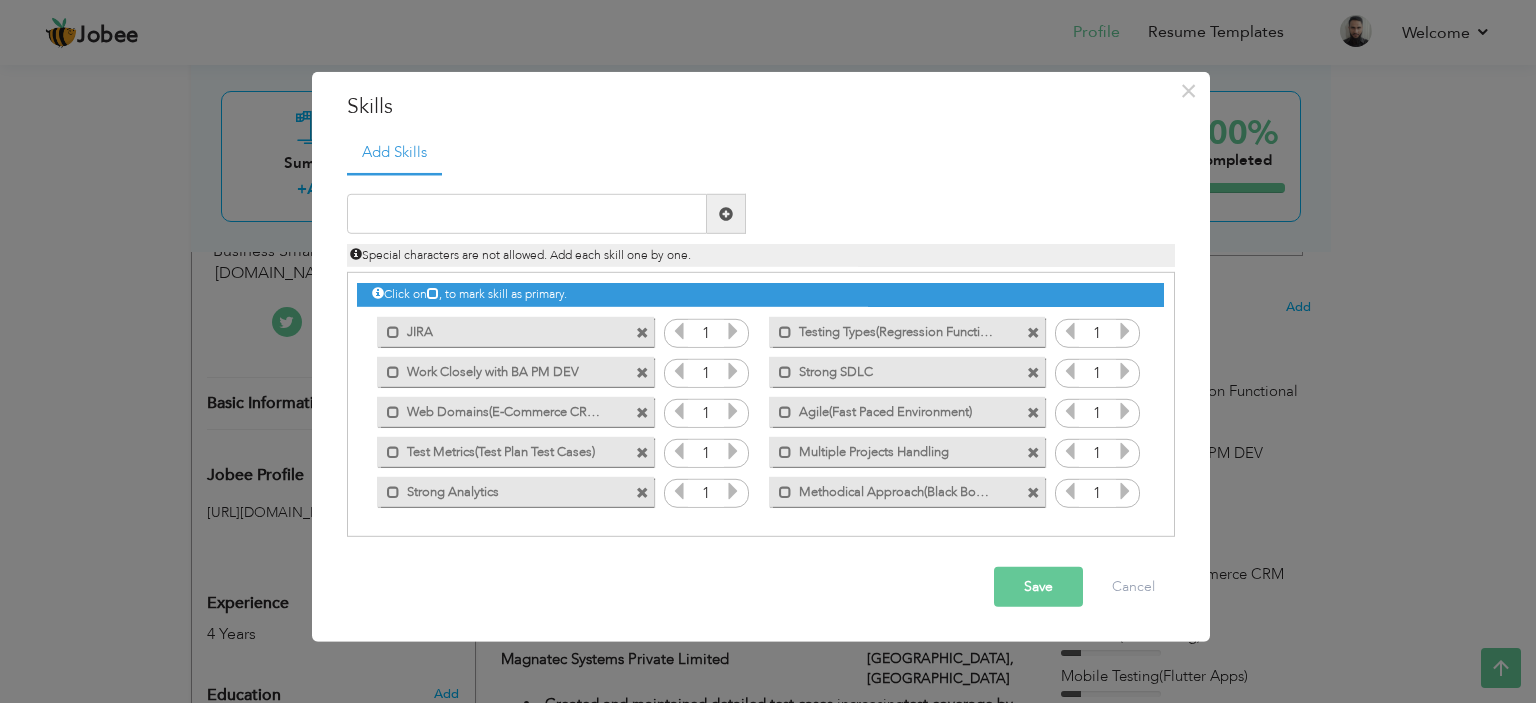 click at bounding box center (1033, 412) 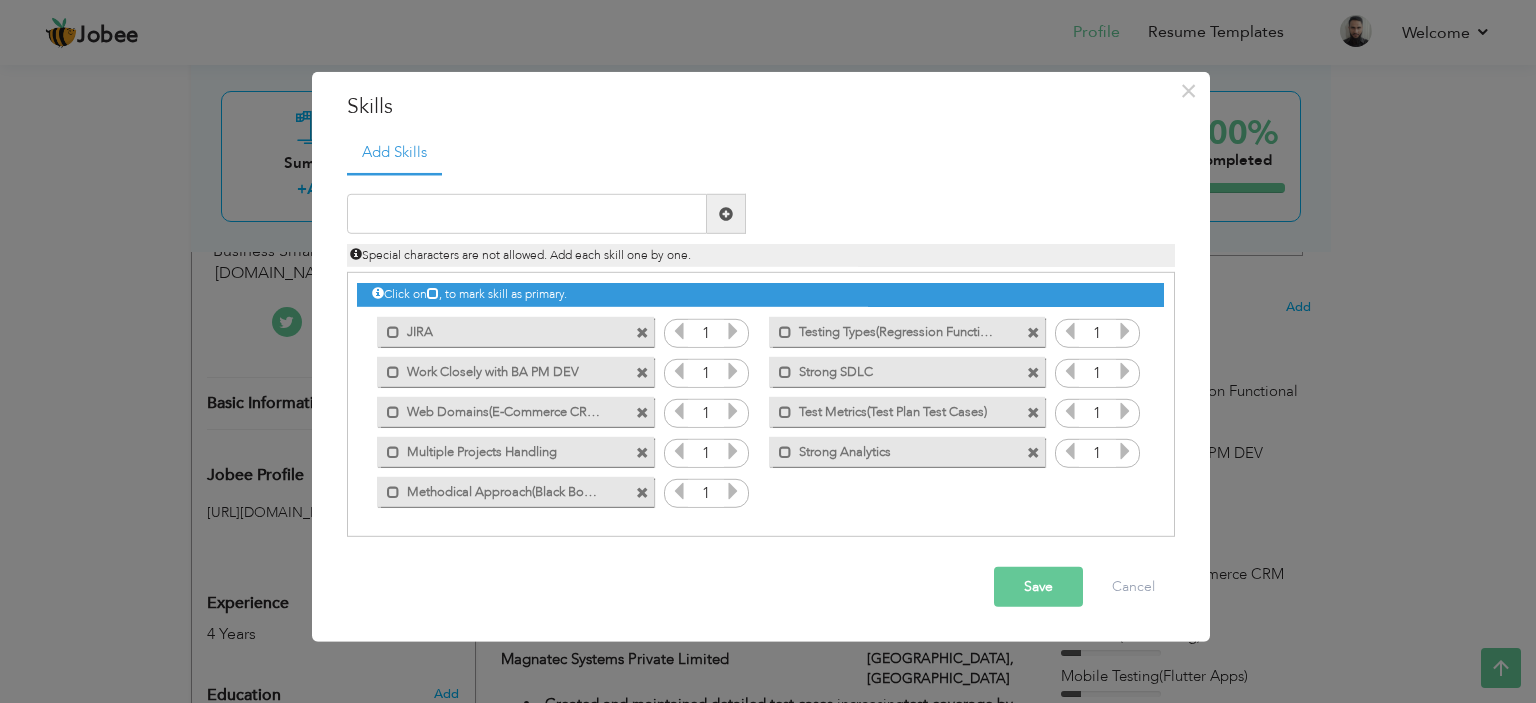 click on "Save" at bounding box center (1038, 587) 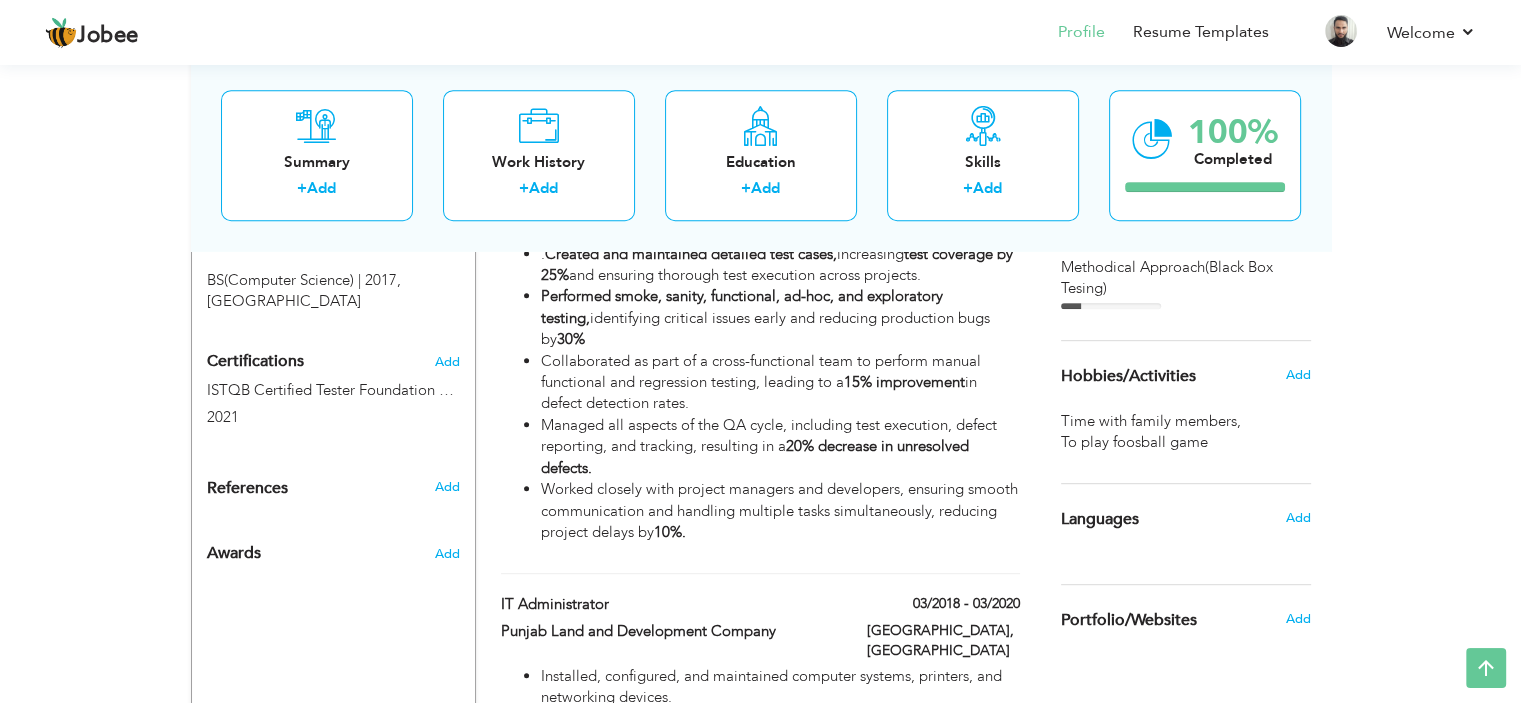 scroll, scrollTop: 310, scrollLeft: 0, axis: vertical 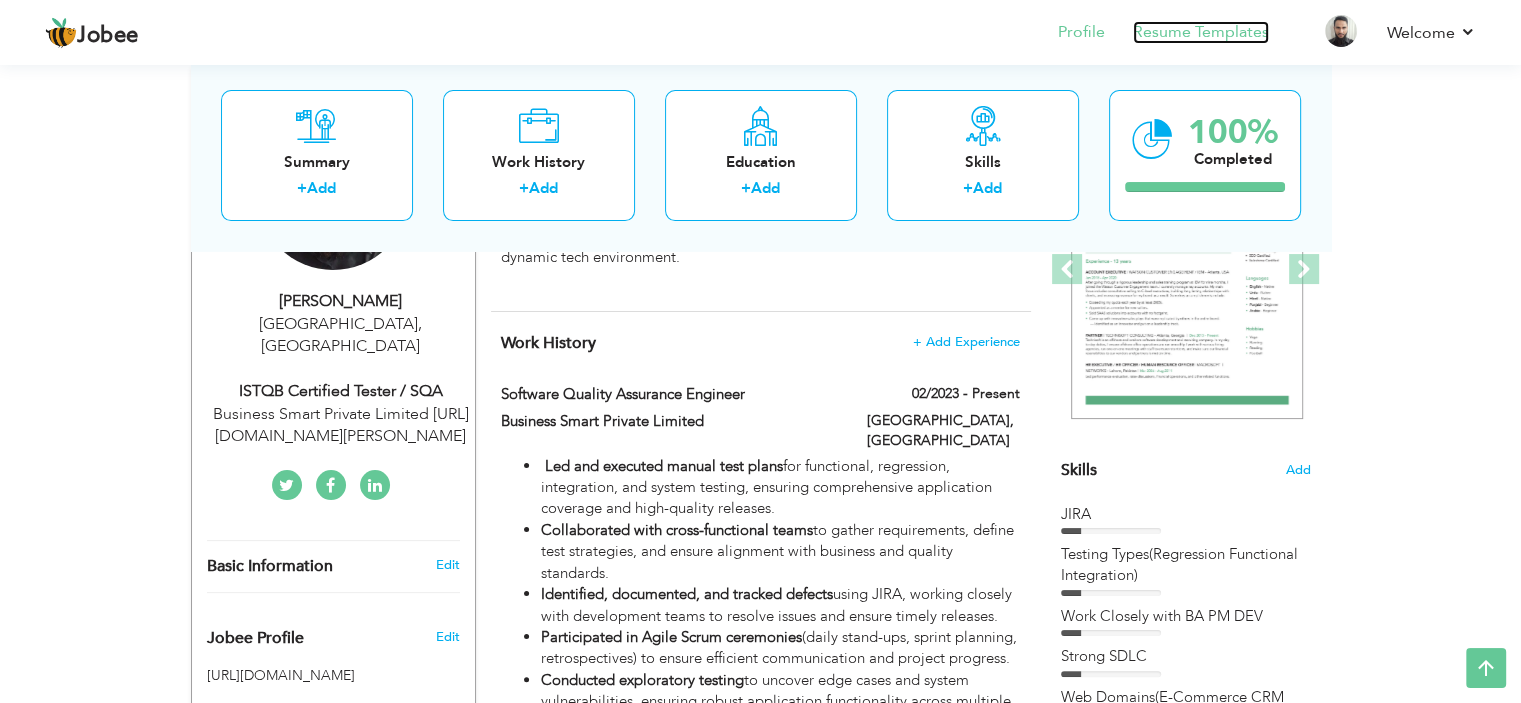 click on "Resume Templates" at bounding box center [1201, 32] 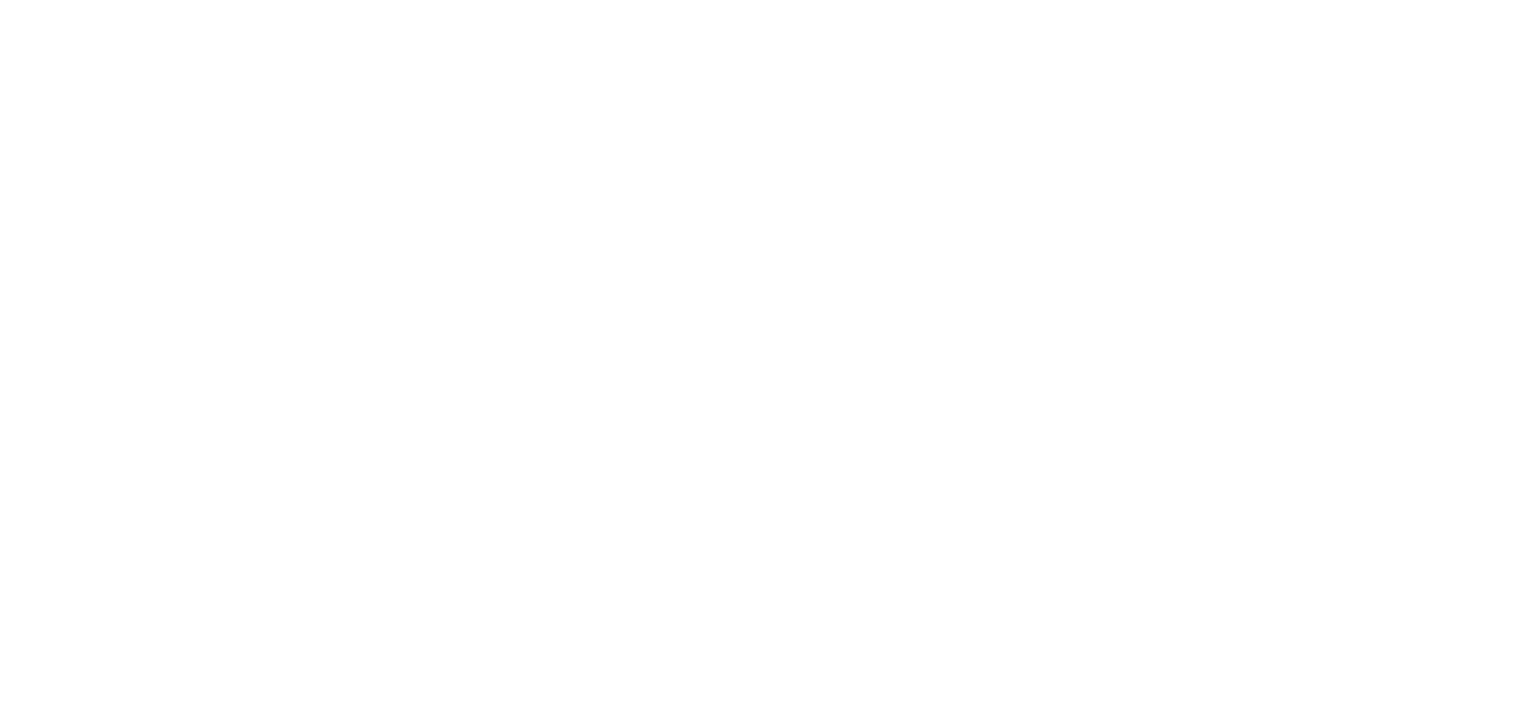 scroll, scrollTop: 0, scrollLeft: 0, axis: both 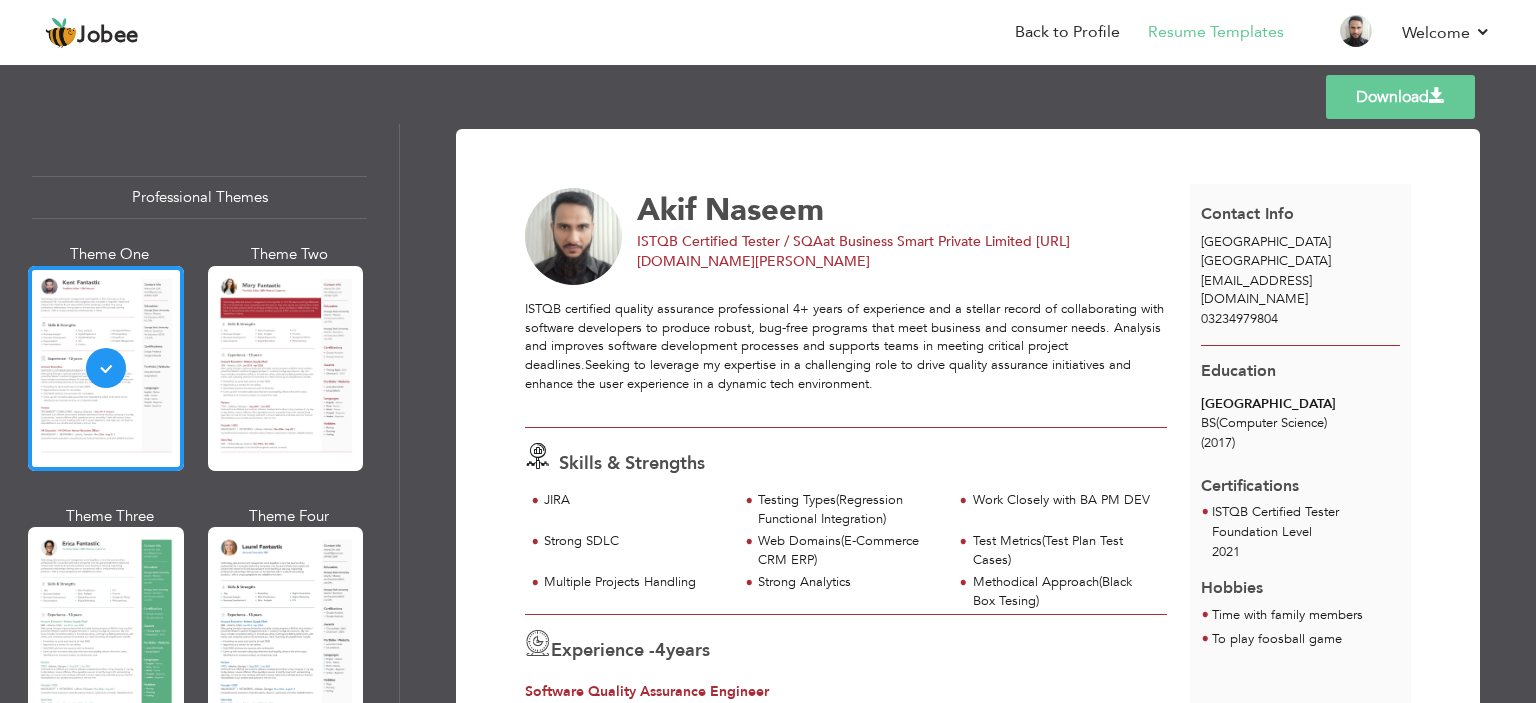 click at bounding box center [1437, 96] 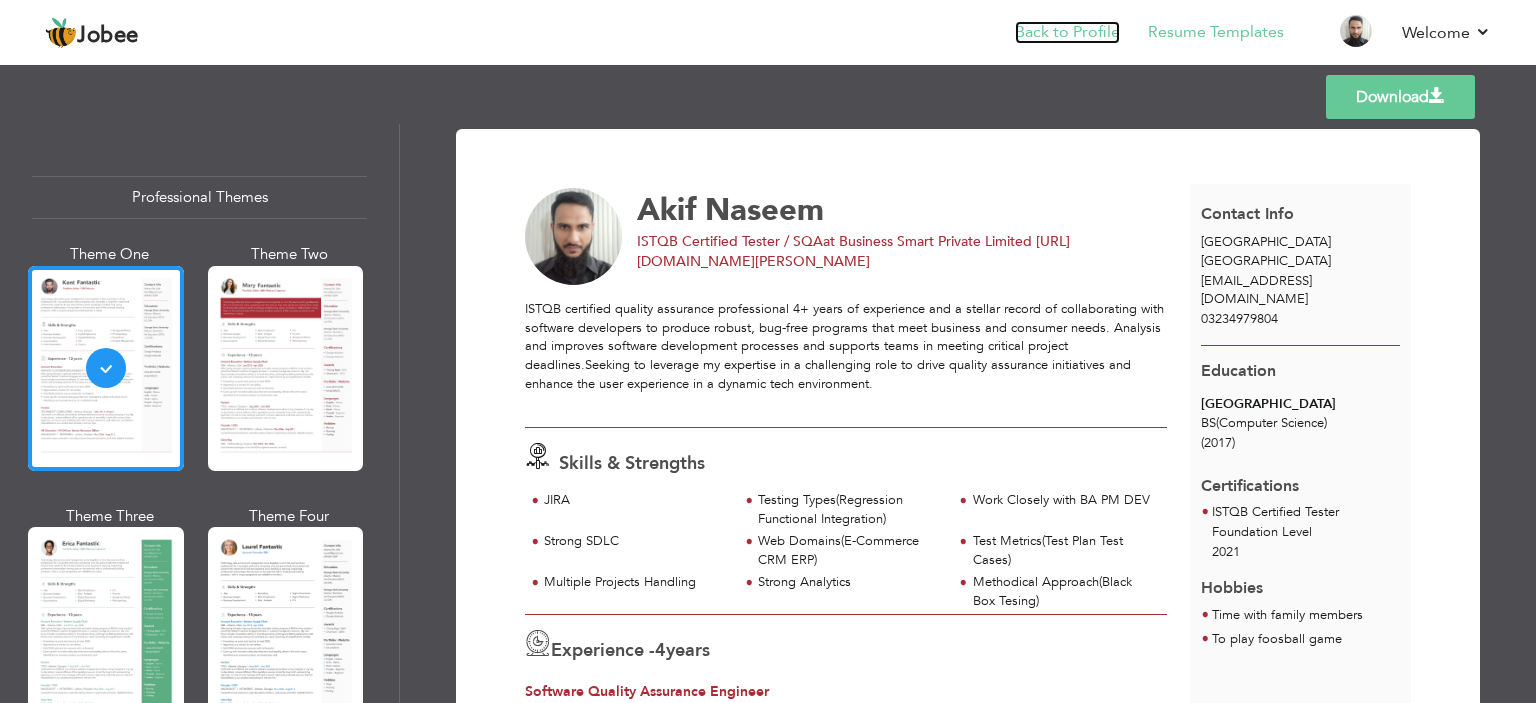 click on "Back to Profile" at bounding box center (1067, 32) 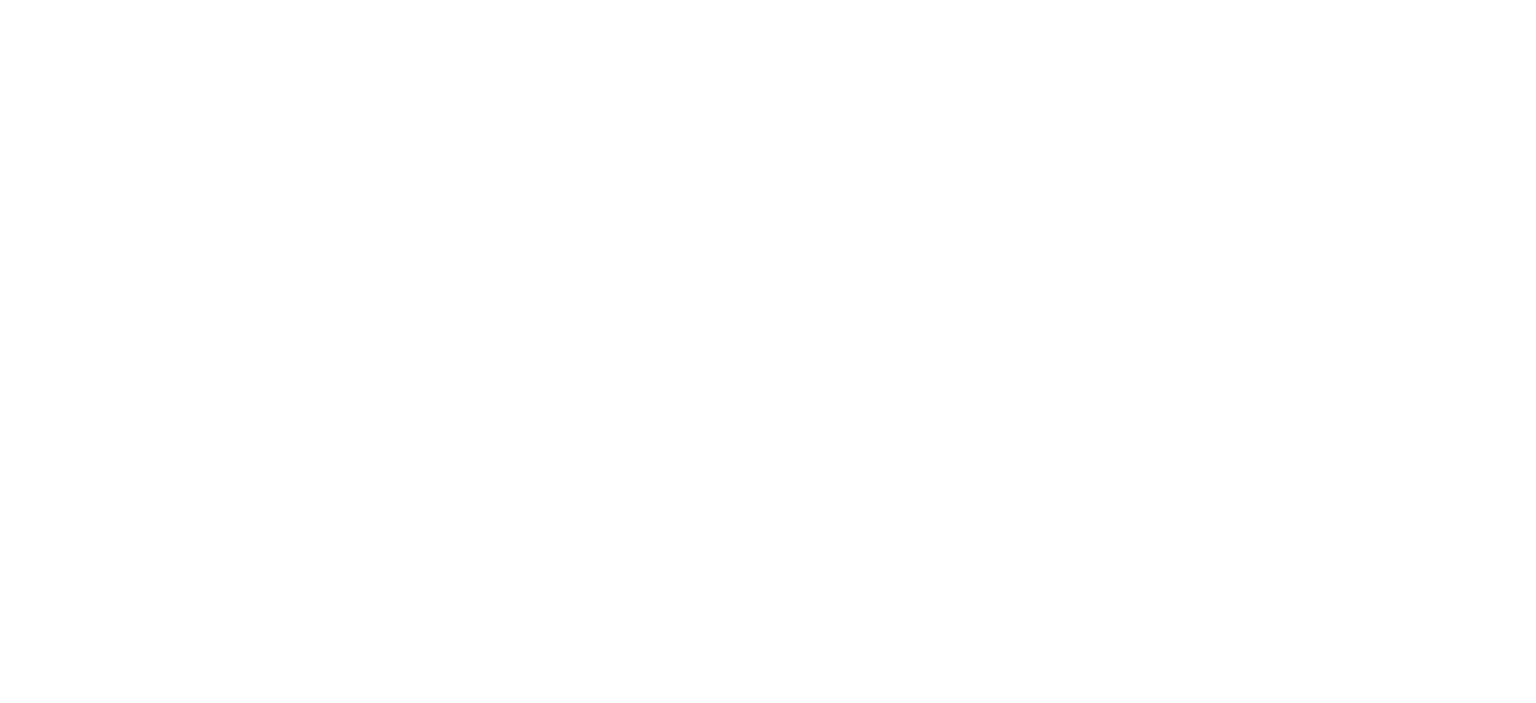 scroll, scrollTop: 0, scrollLeft: 0, axis: both 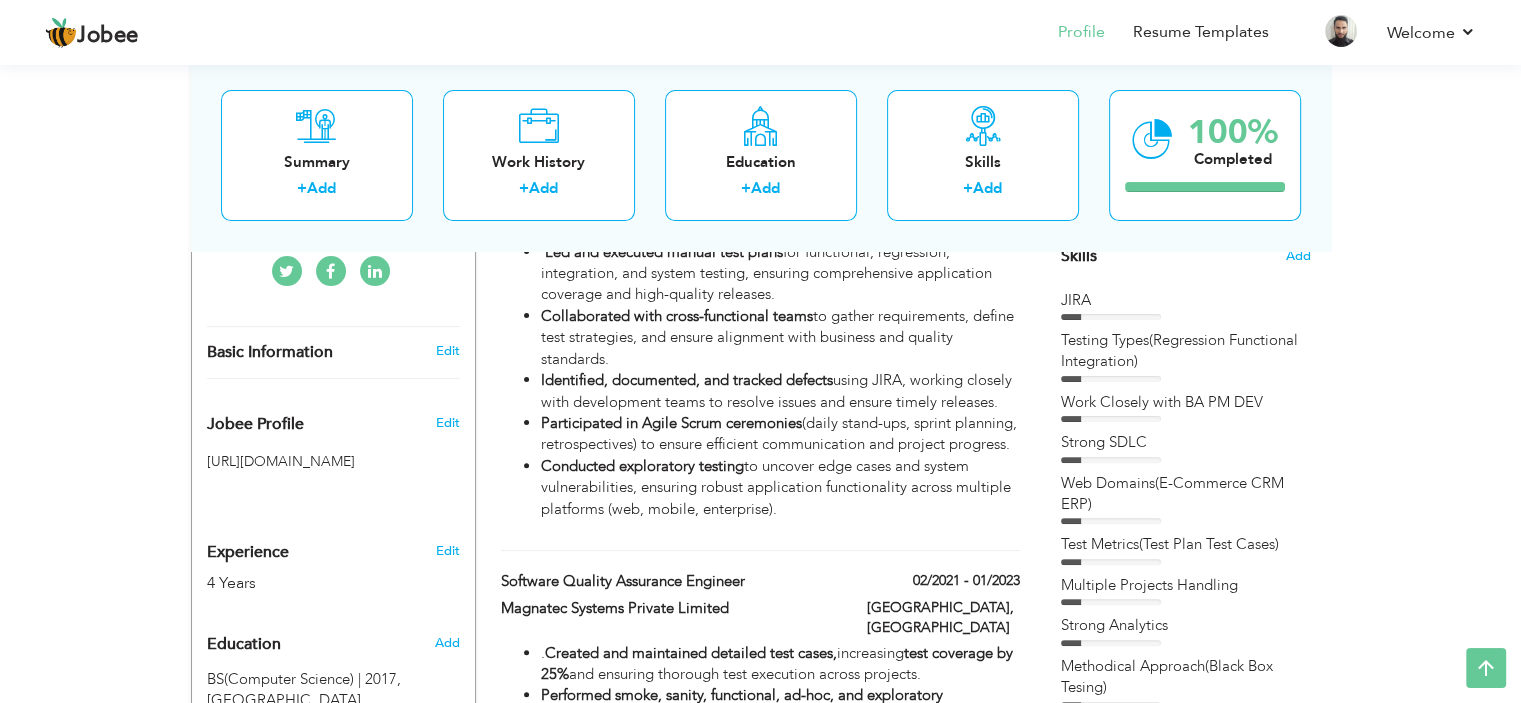click on "Summary
+  Add
Work History
+  Add
Education
+  Add
Skills
+  Add
100%
Completed" at bounding box center [761, 155] 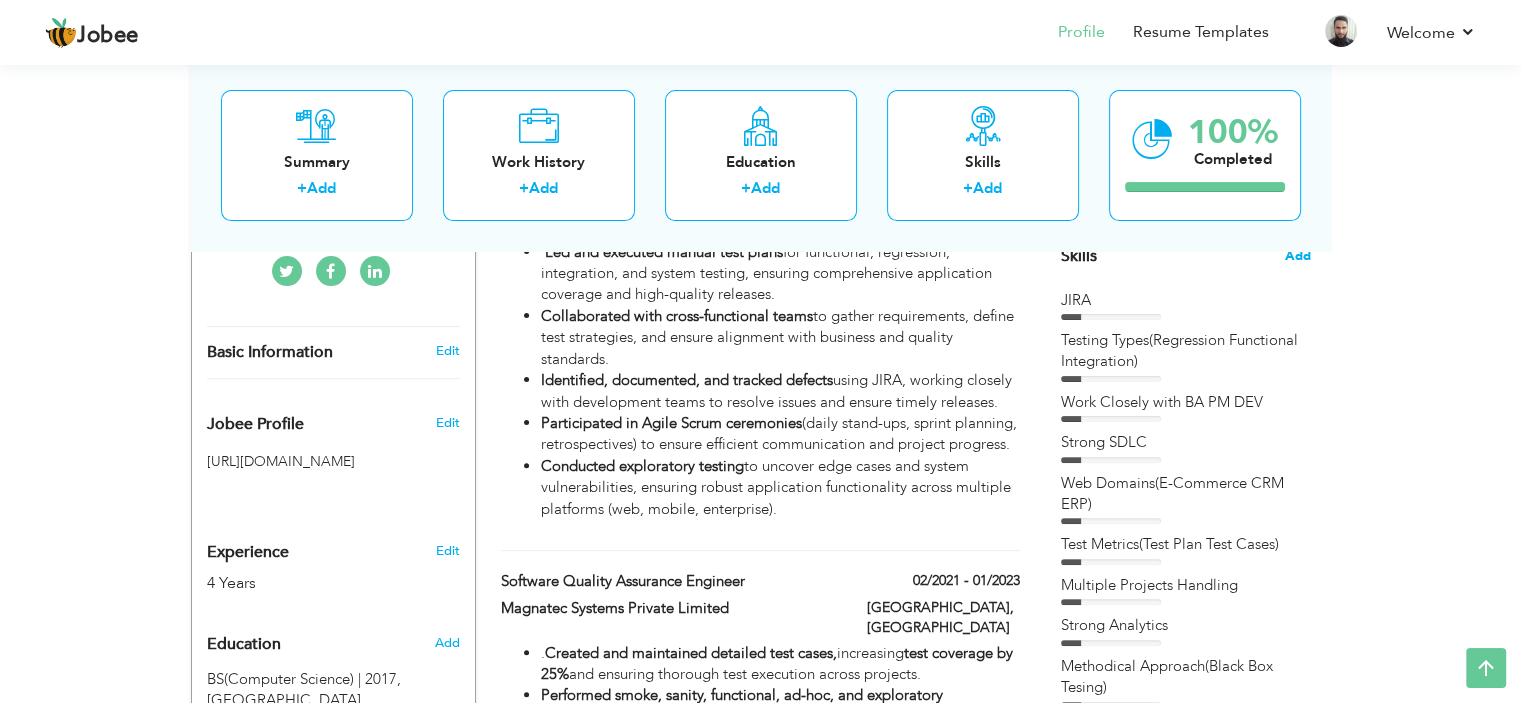 click on "Add" at bounding box center [1298, 256] 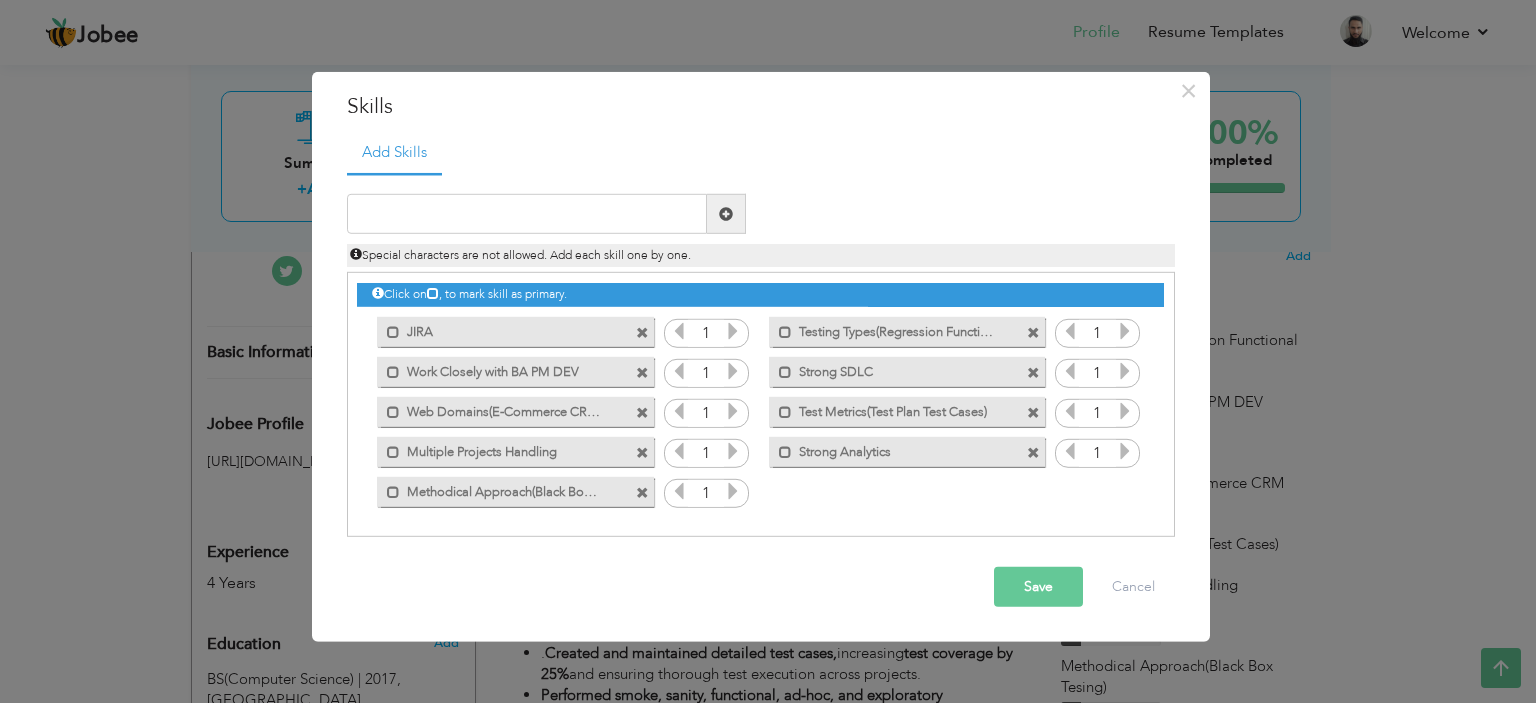 click at bounding box center (642, 372) 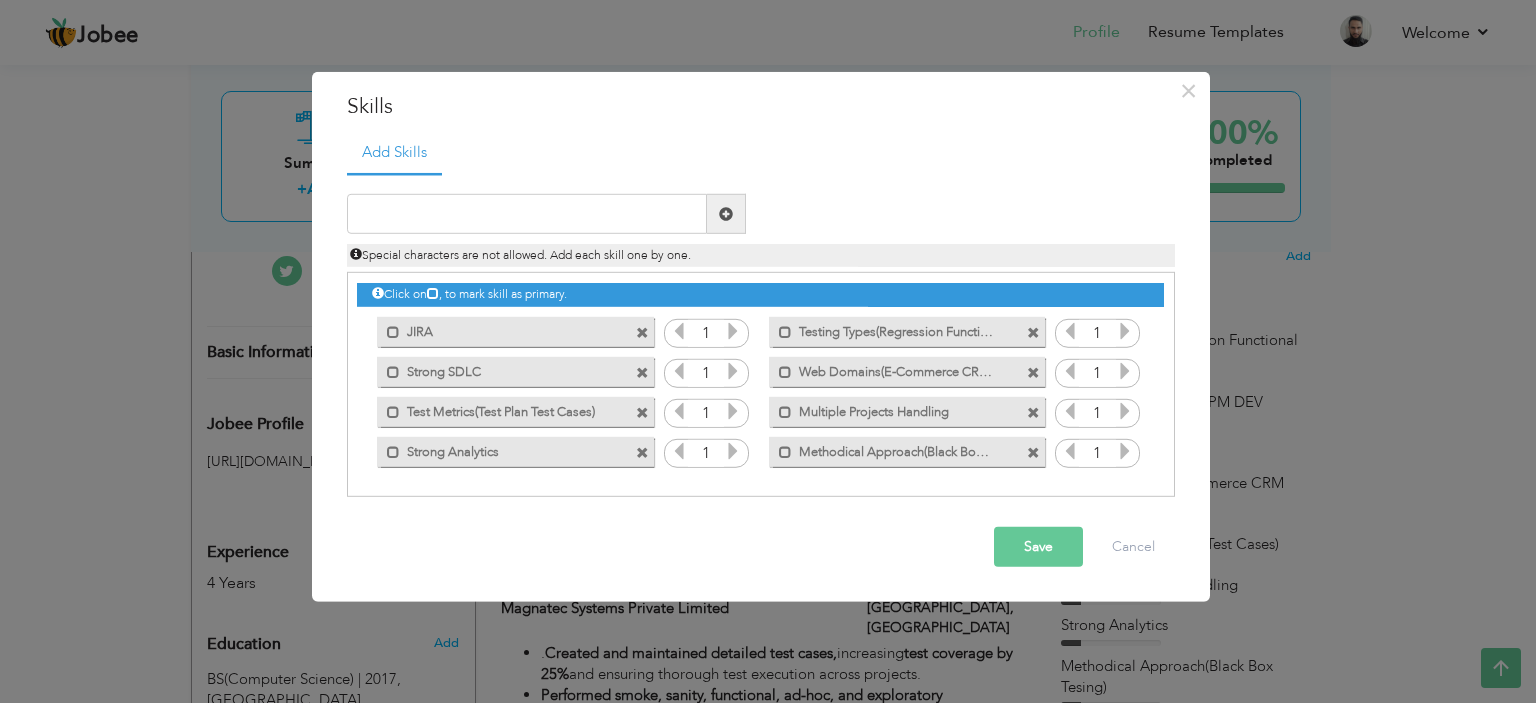 click on "Save" at bounding box center (1038, 547) 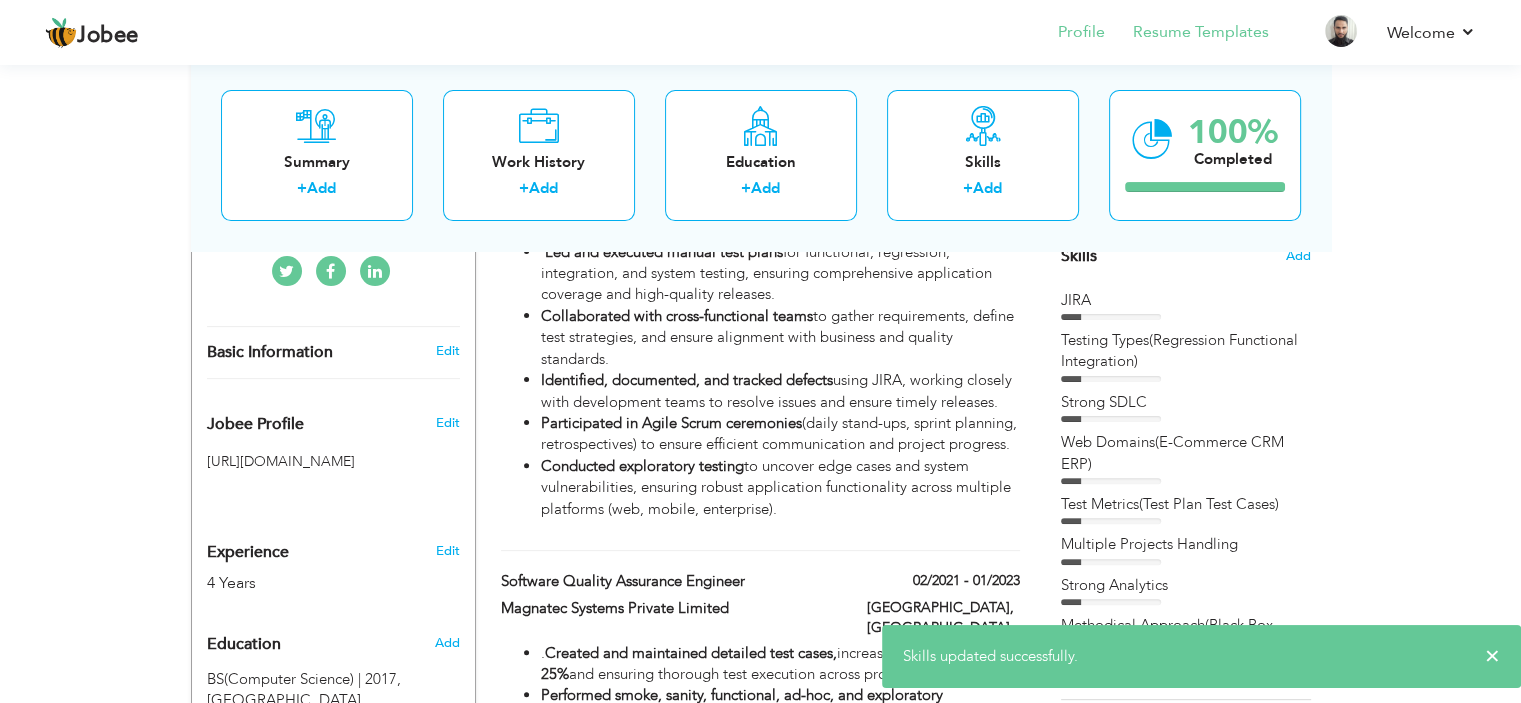 click on "Resume Templates" at bounding box center (1187, 34) 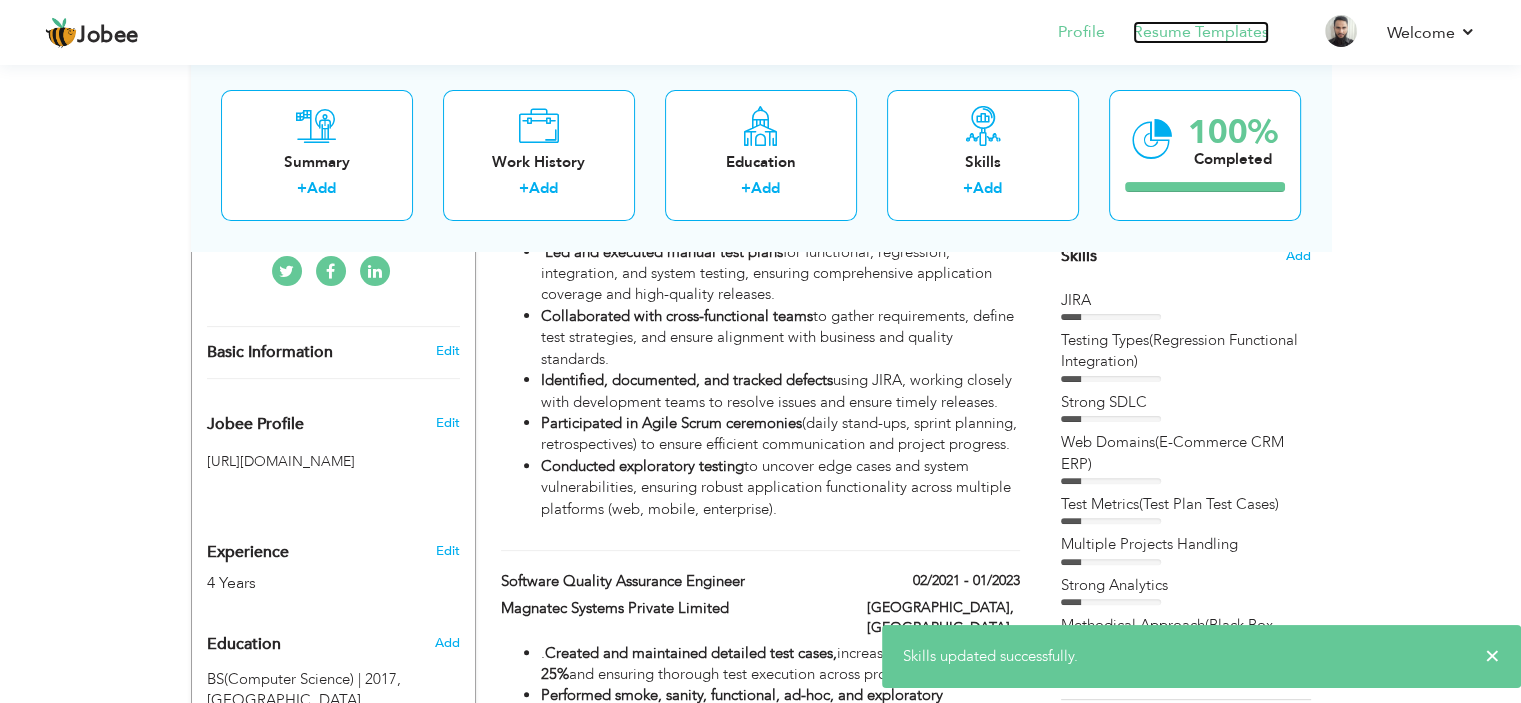 click on "Resume Templates" at bounding box center [1201, 32] 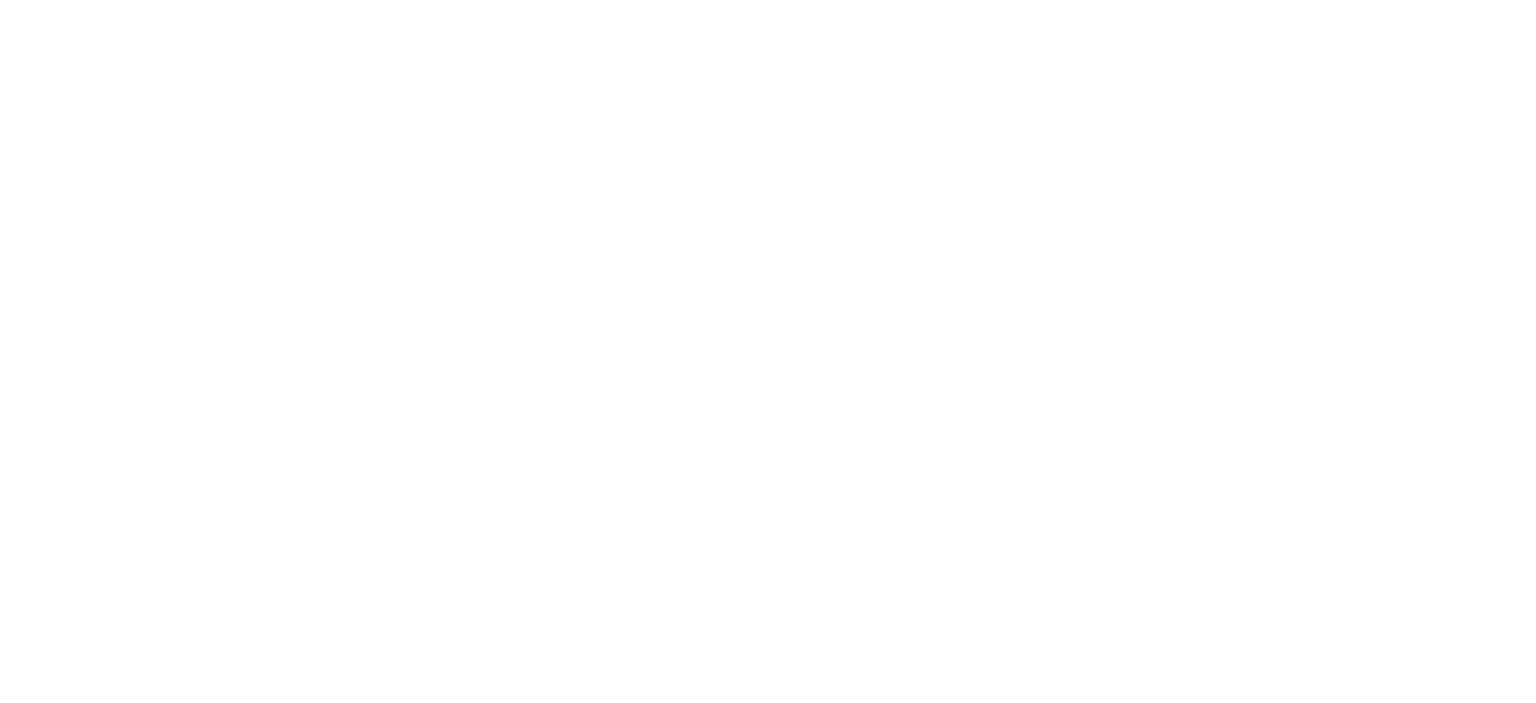 scroll, scrollTop: 0, scrollLeft: 0, axis: both 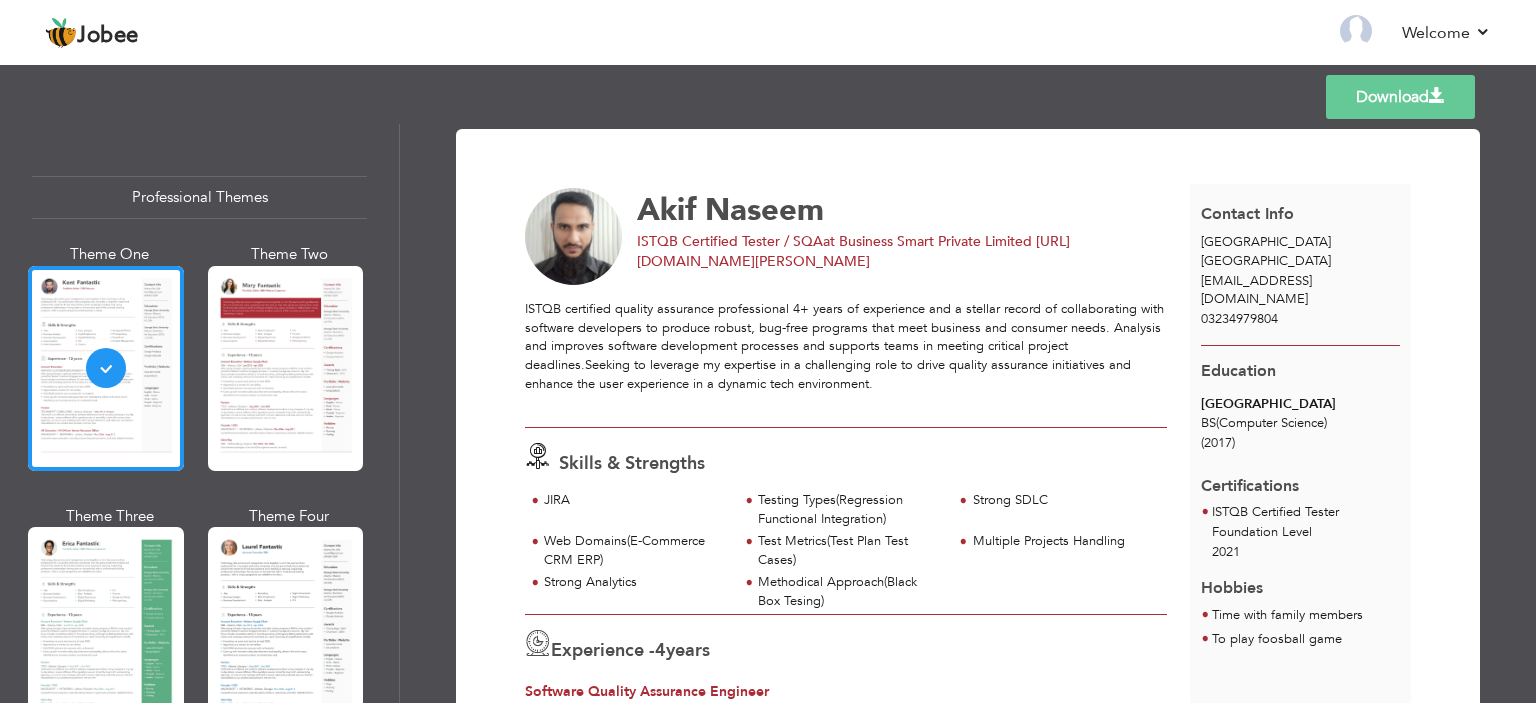 click on "Download" at bounding box center (1400, 97) 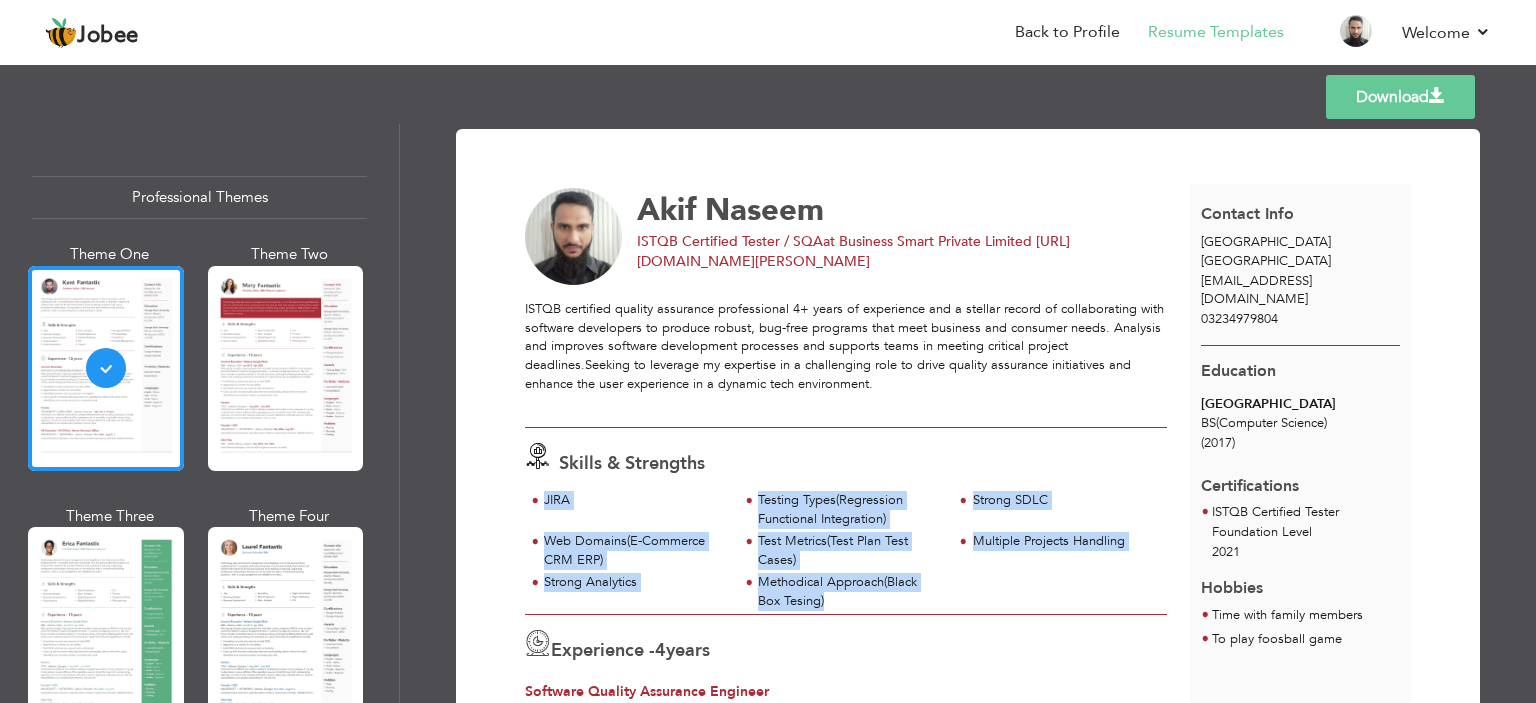 drag, startPoint x: 825, startPoint y: 604, endPoint x: 529, endPoint y: 498, distance: 314.40738 